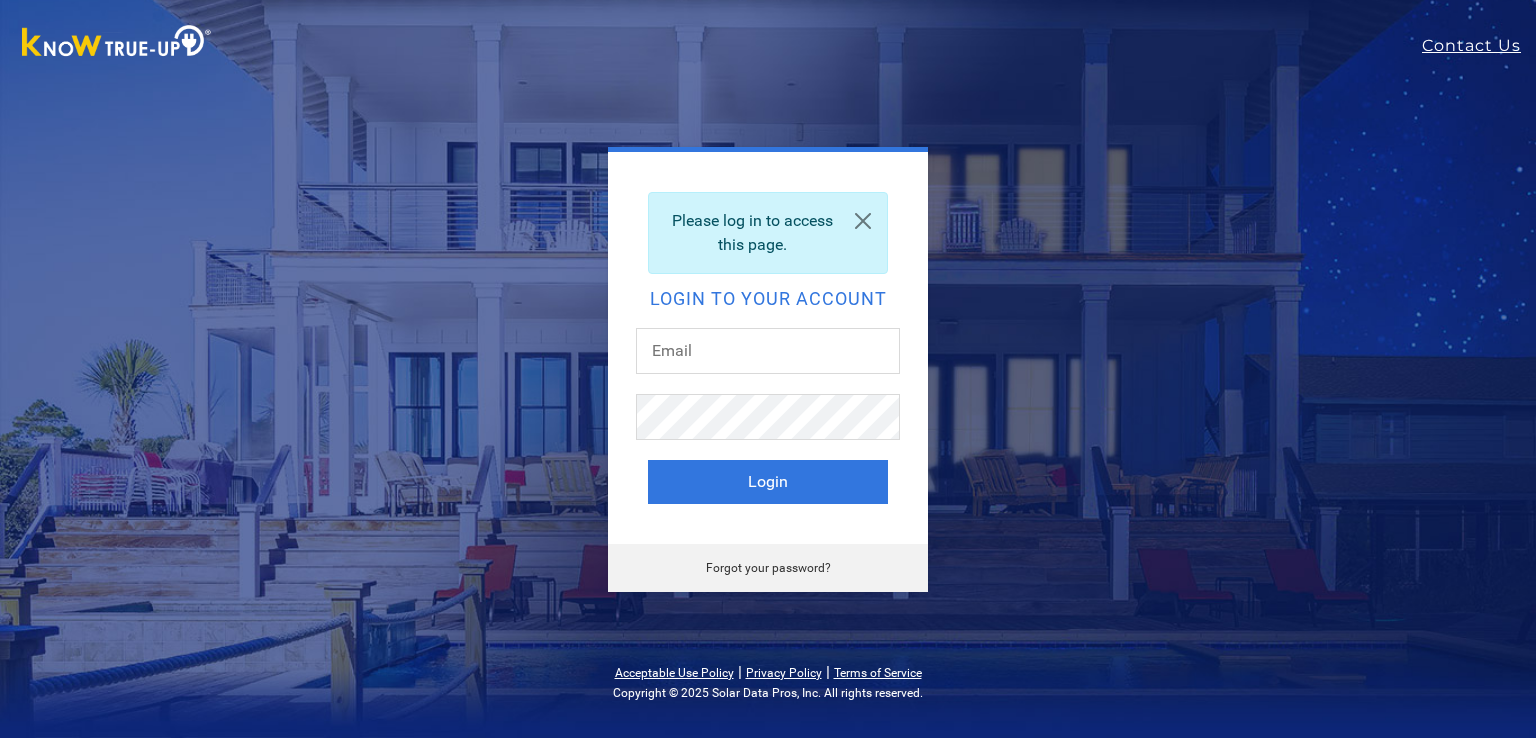 scroll, scrollTop: 0, scrollLeft: 0, axis: both 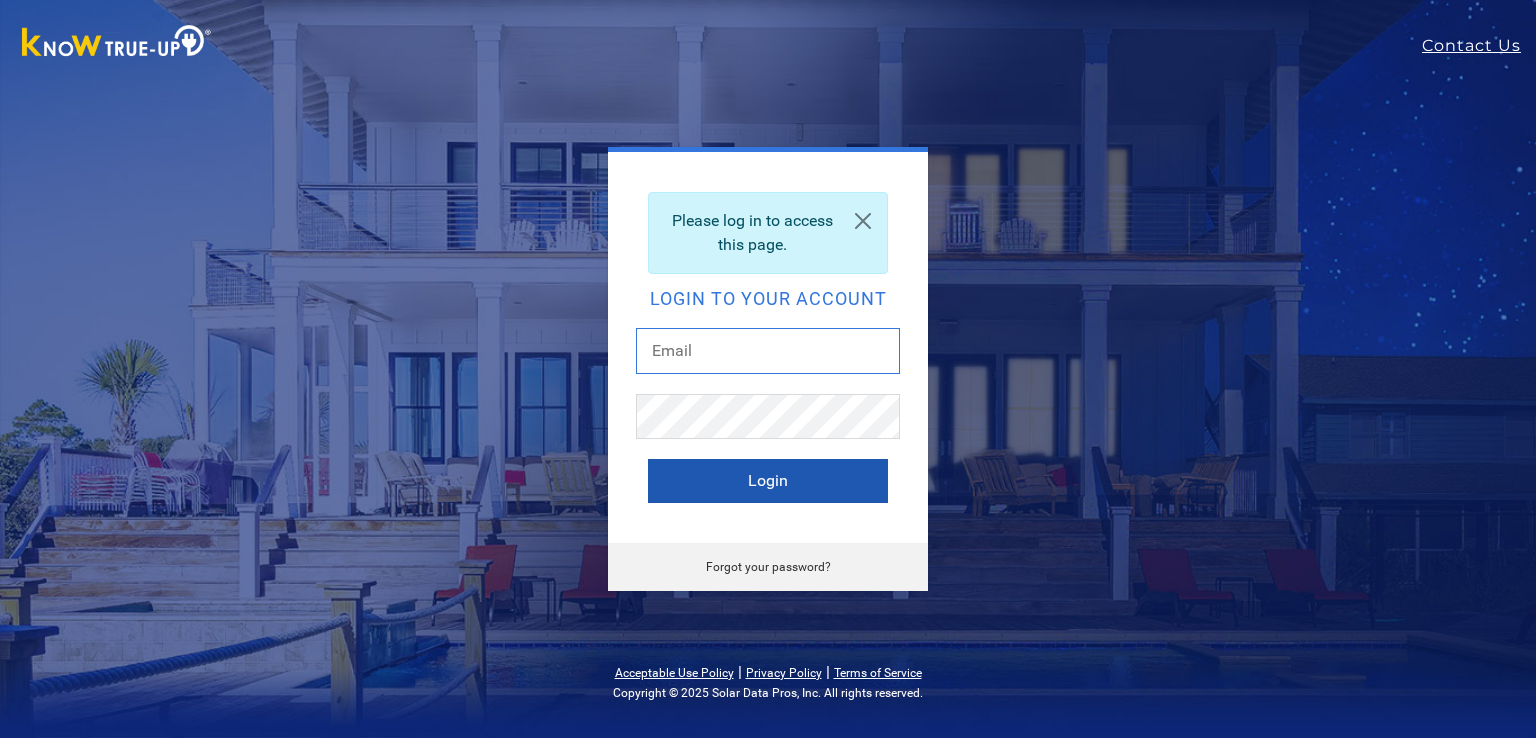 type on "jkalmbach@solteksolar.com" 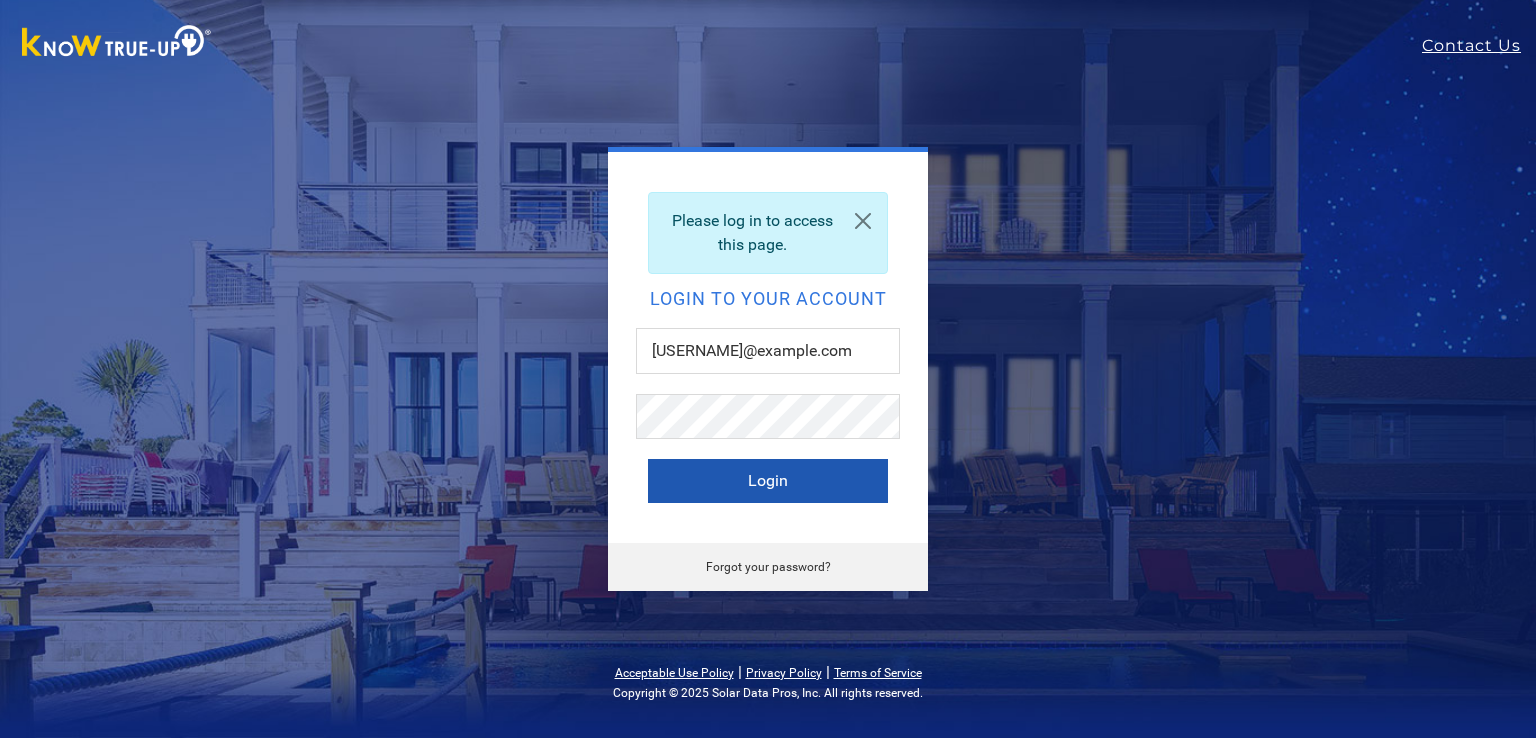 click on "Login" at bounding box center (768, 481) 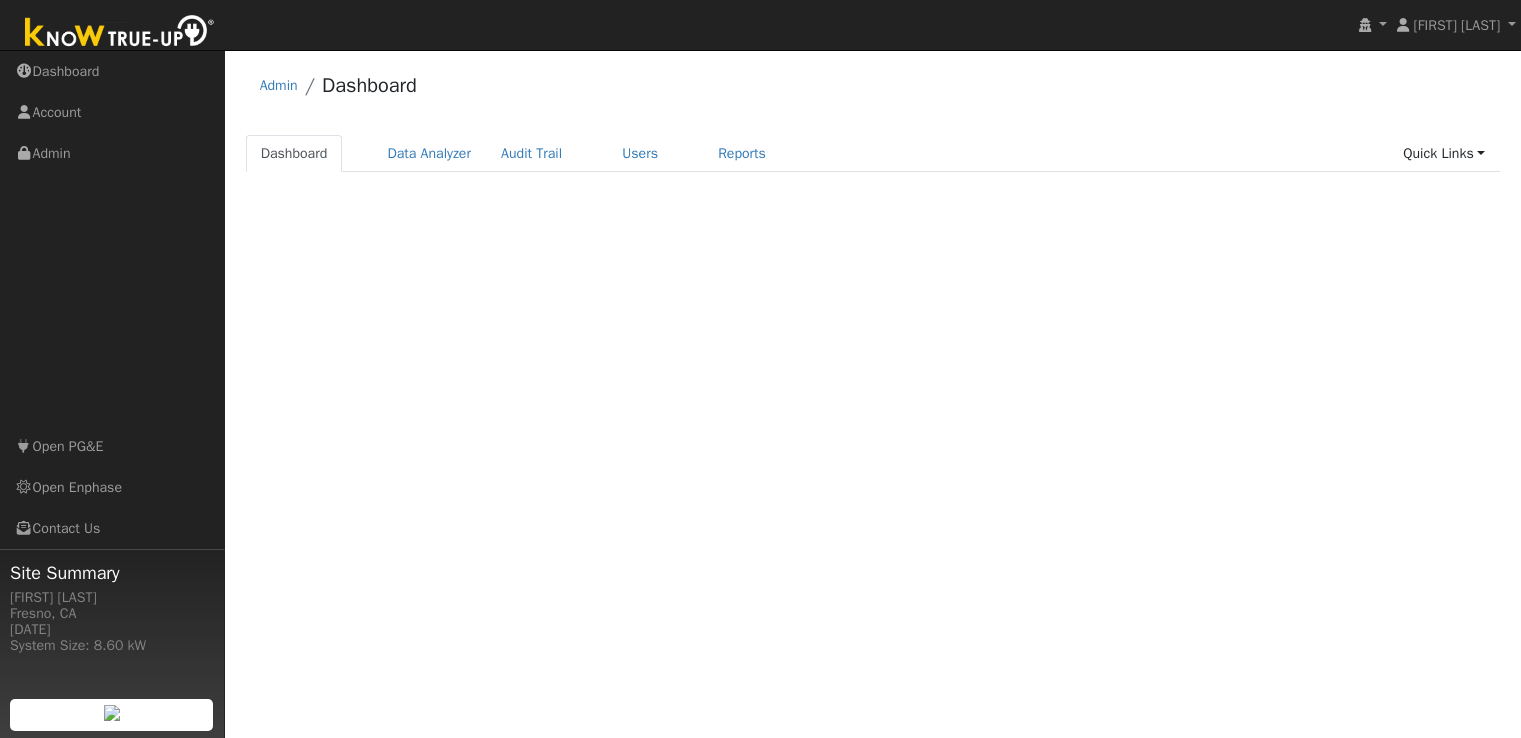 scroll, scrollTop: 0, scrollLeft: 0, axis: both 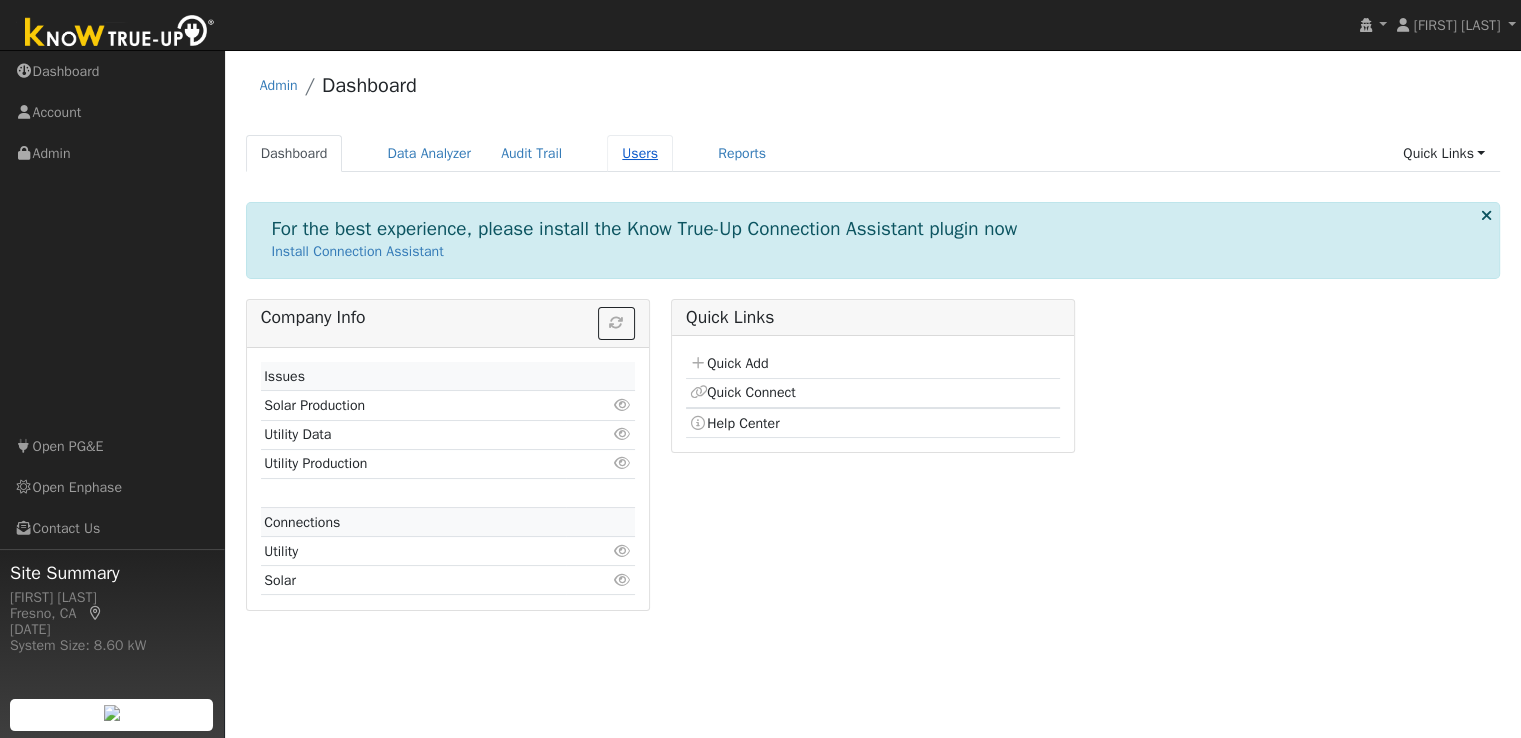 click on "Users" at bounding box center [640, 153] 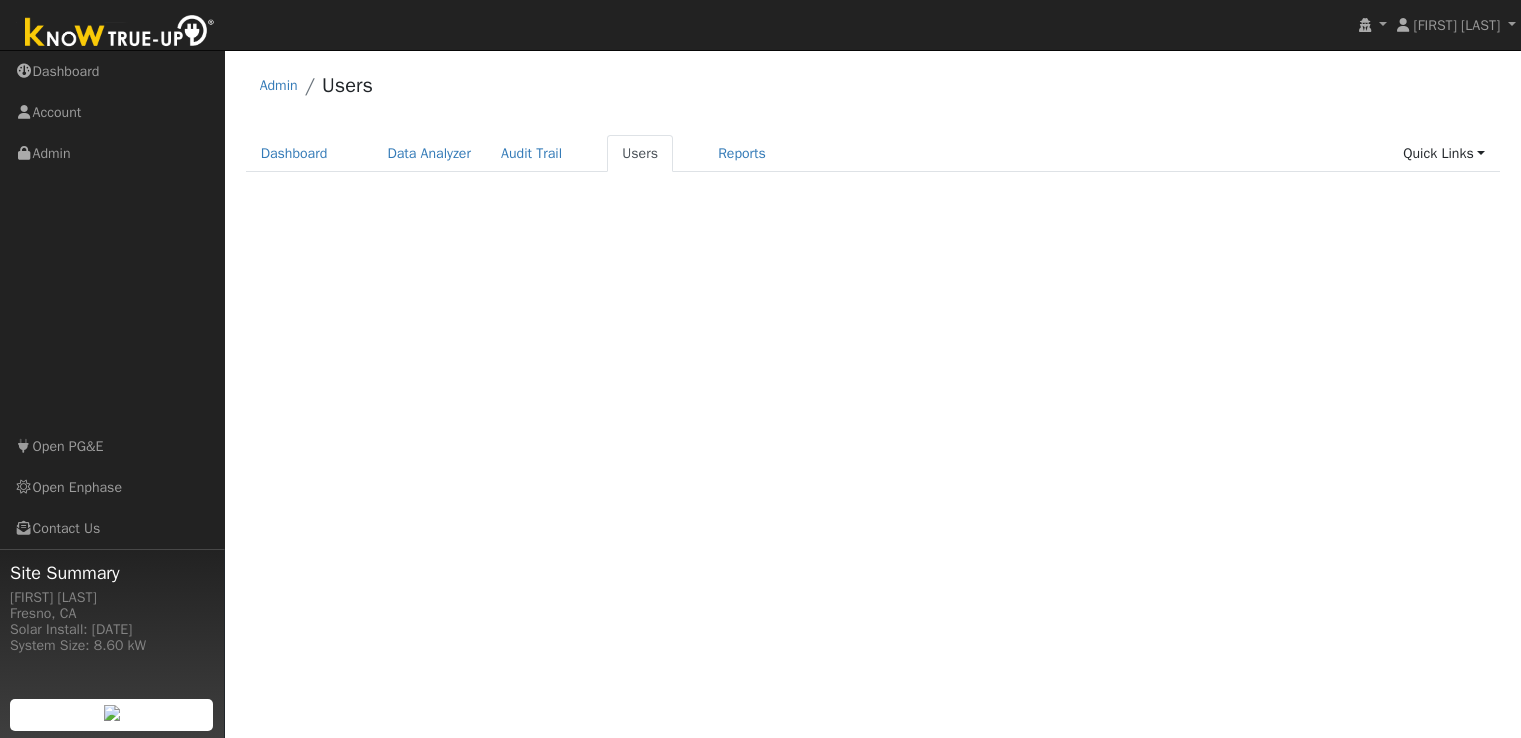 scroll, scrollTop: 0, scrollLeft: 0, axis: both 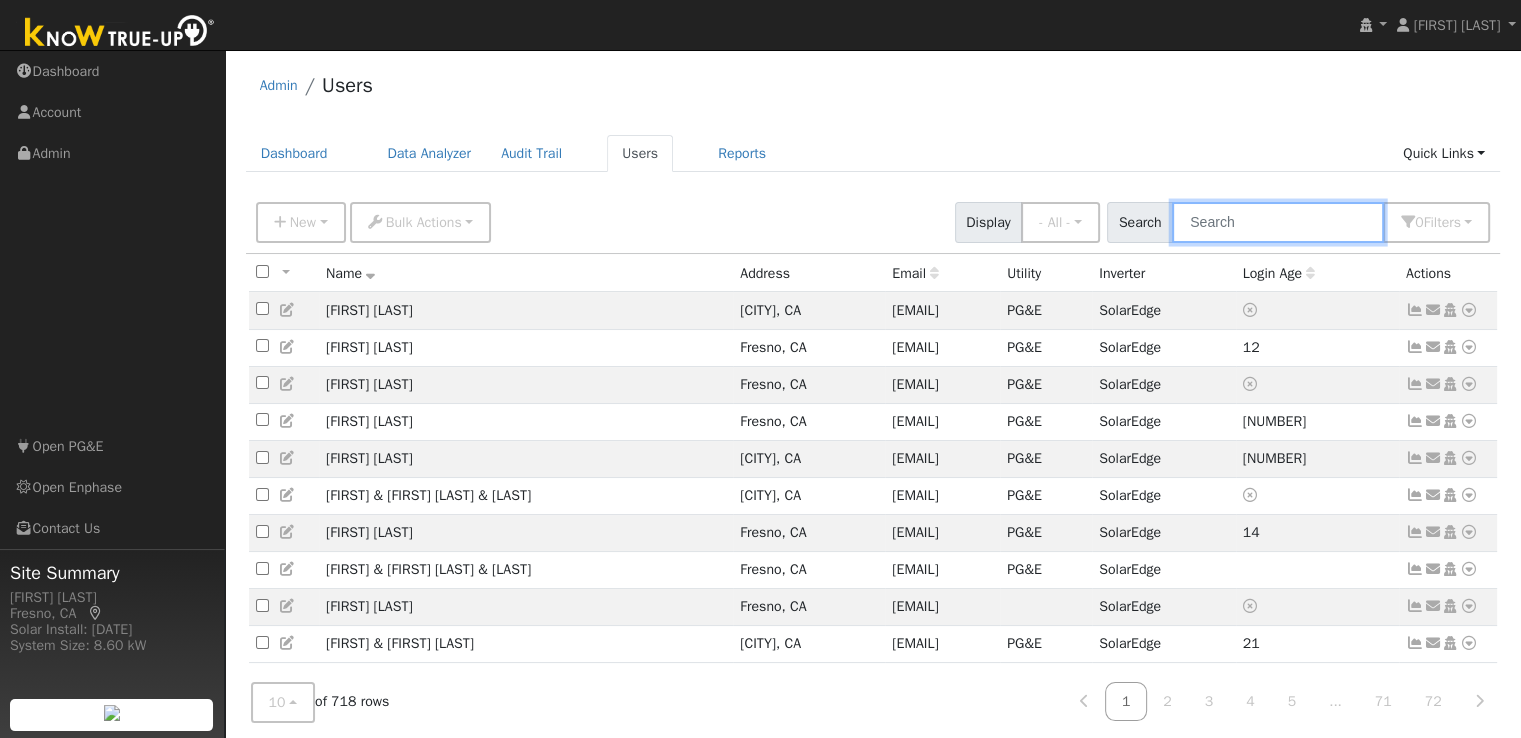 click at bounding box center (1278, 222) 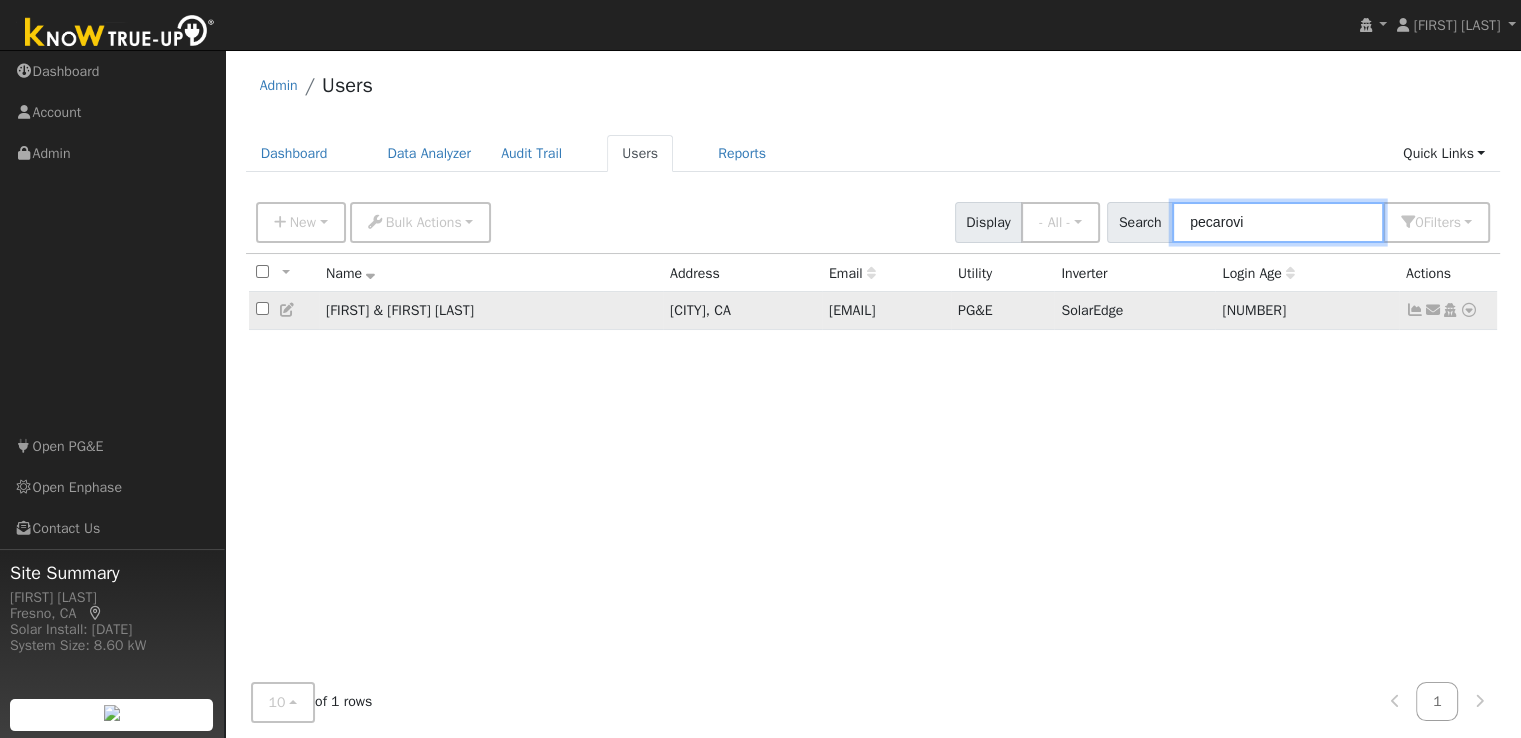type on "pecarovi" 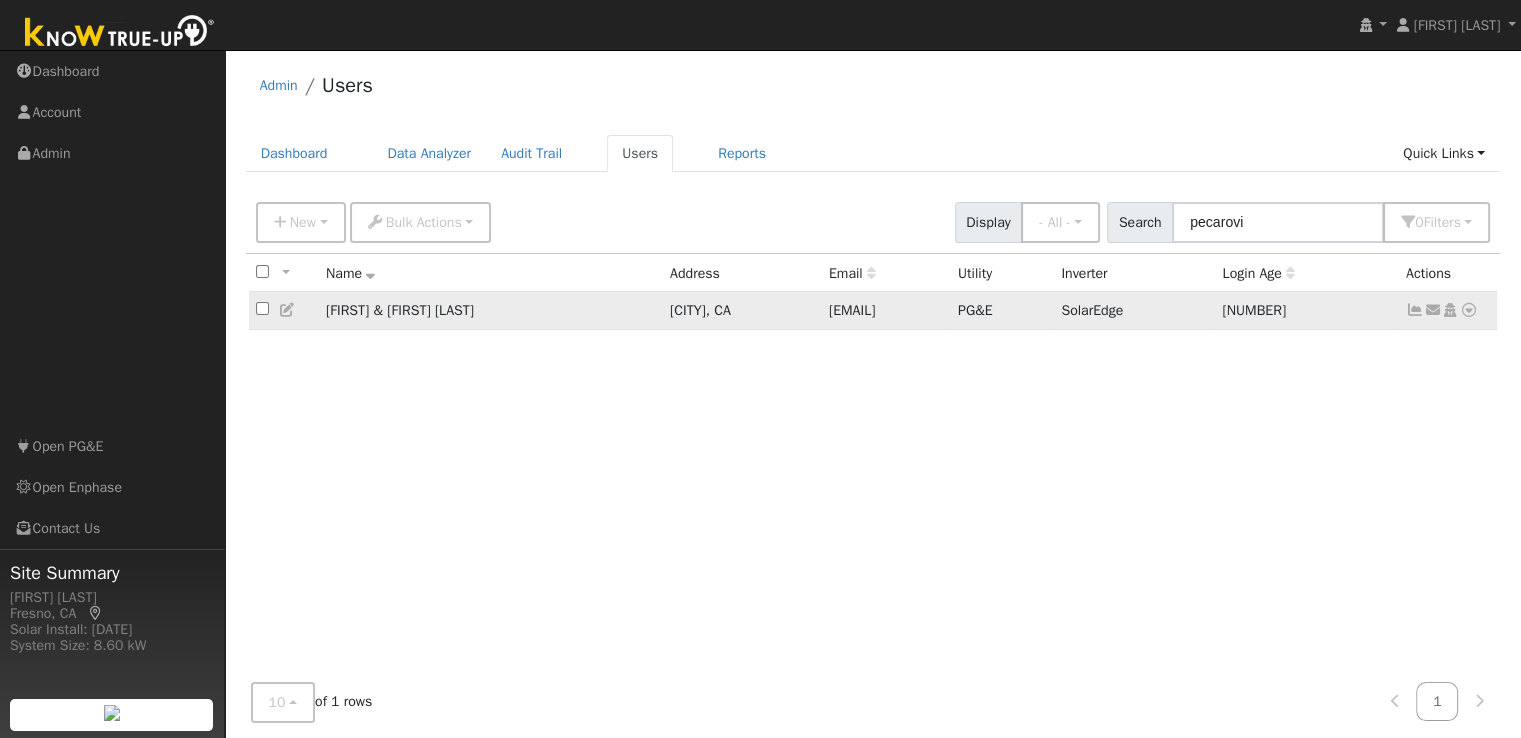 click at bounding box center [1415, 310] 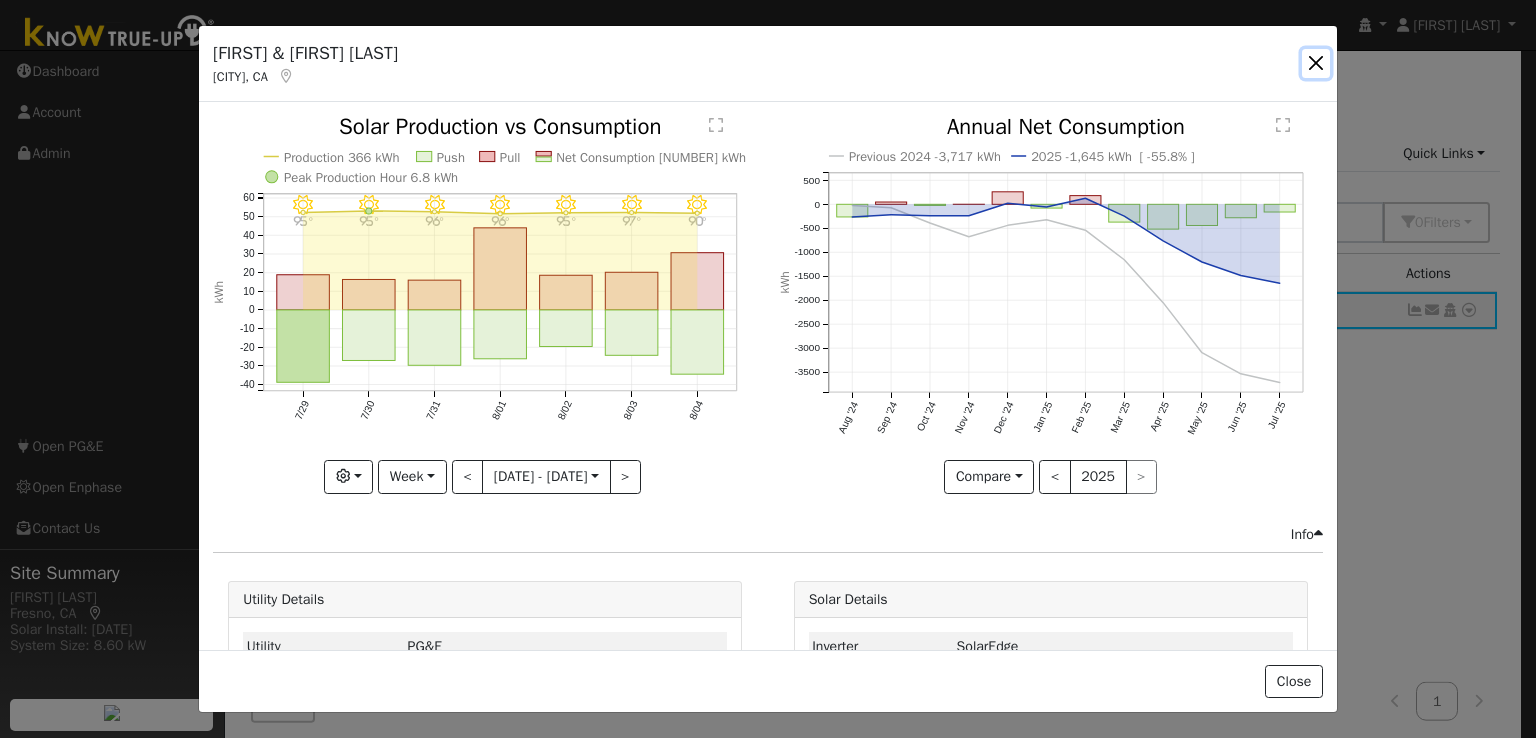 click at bounding box center (1316, 63) 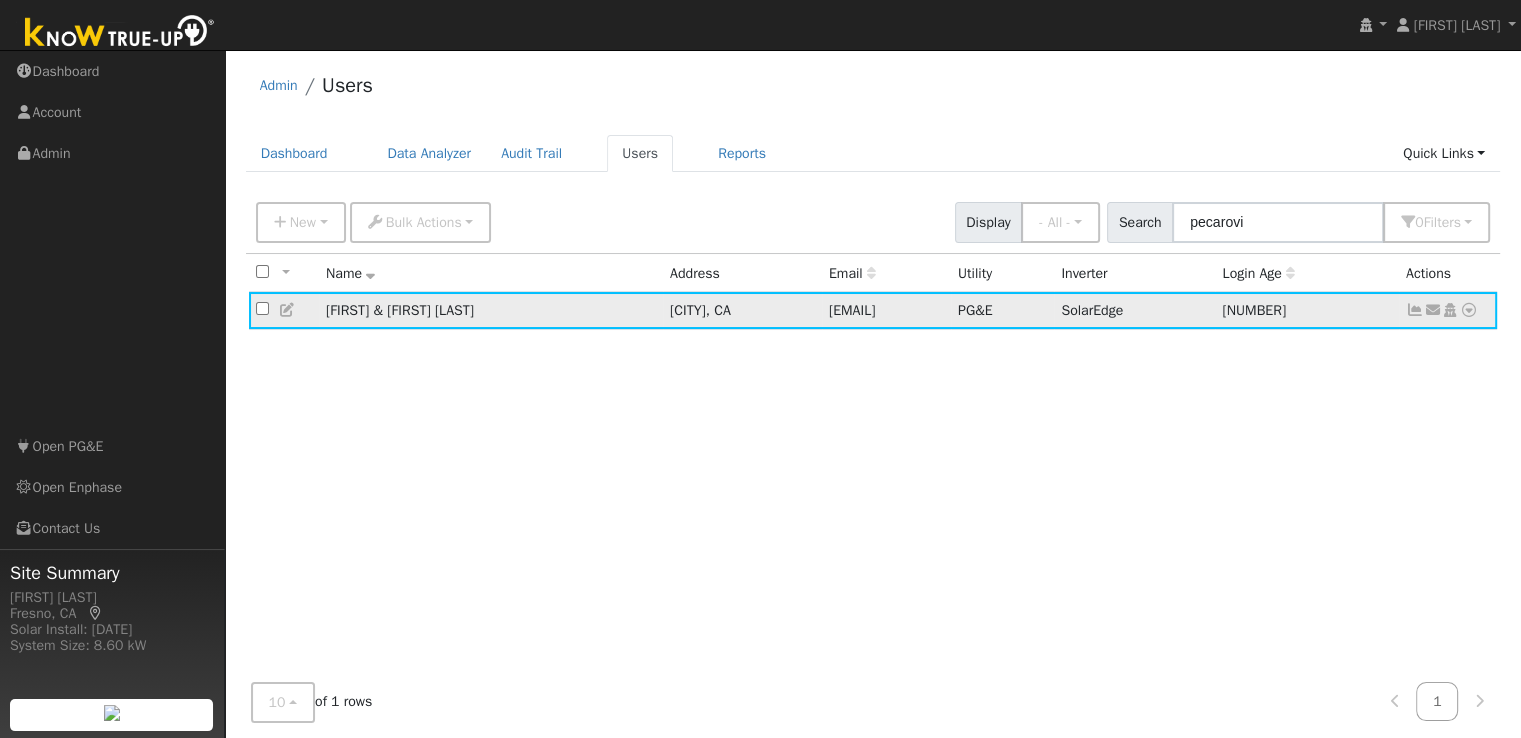 click at bounding box center (288, 310) 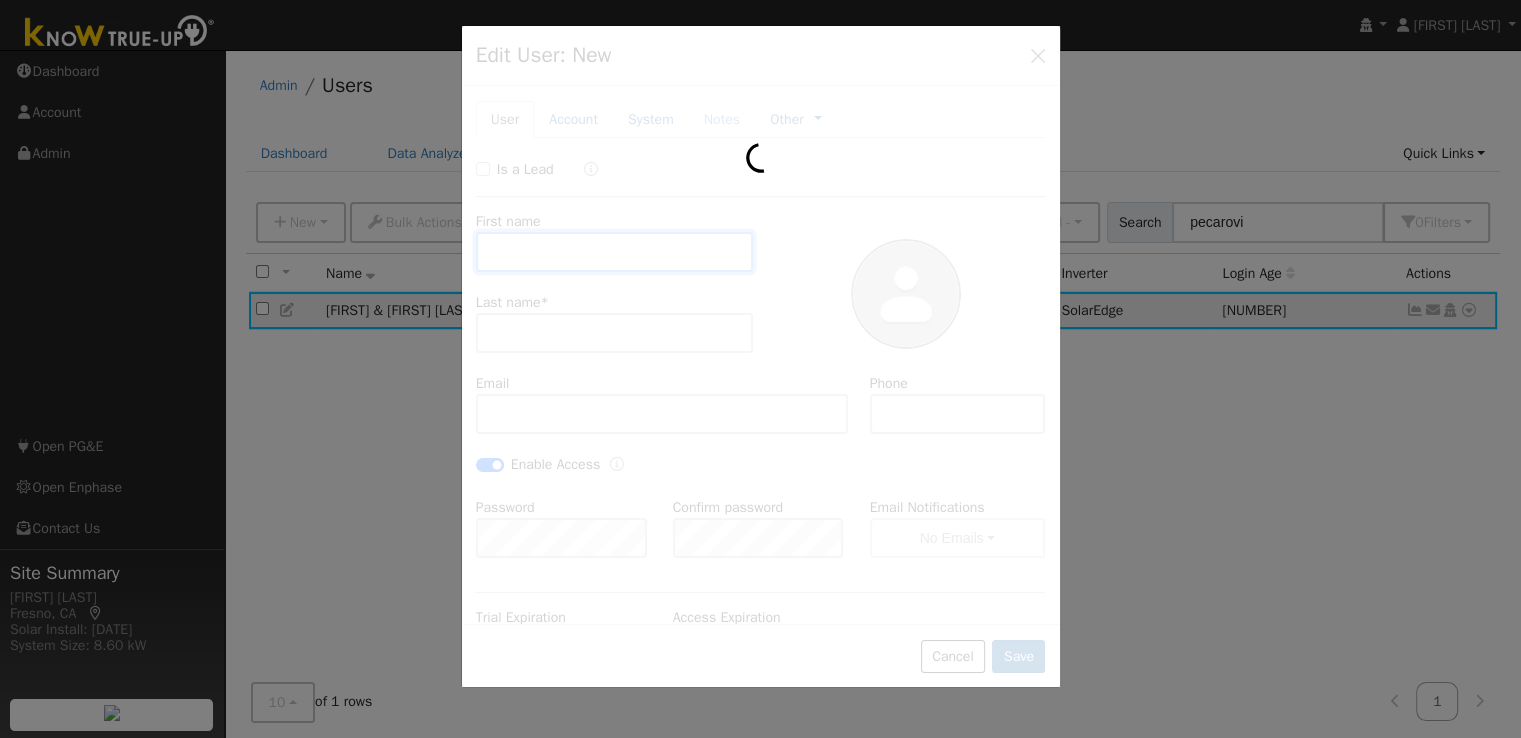 type on "Mike & Aurora" 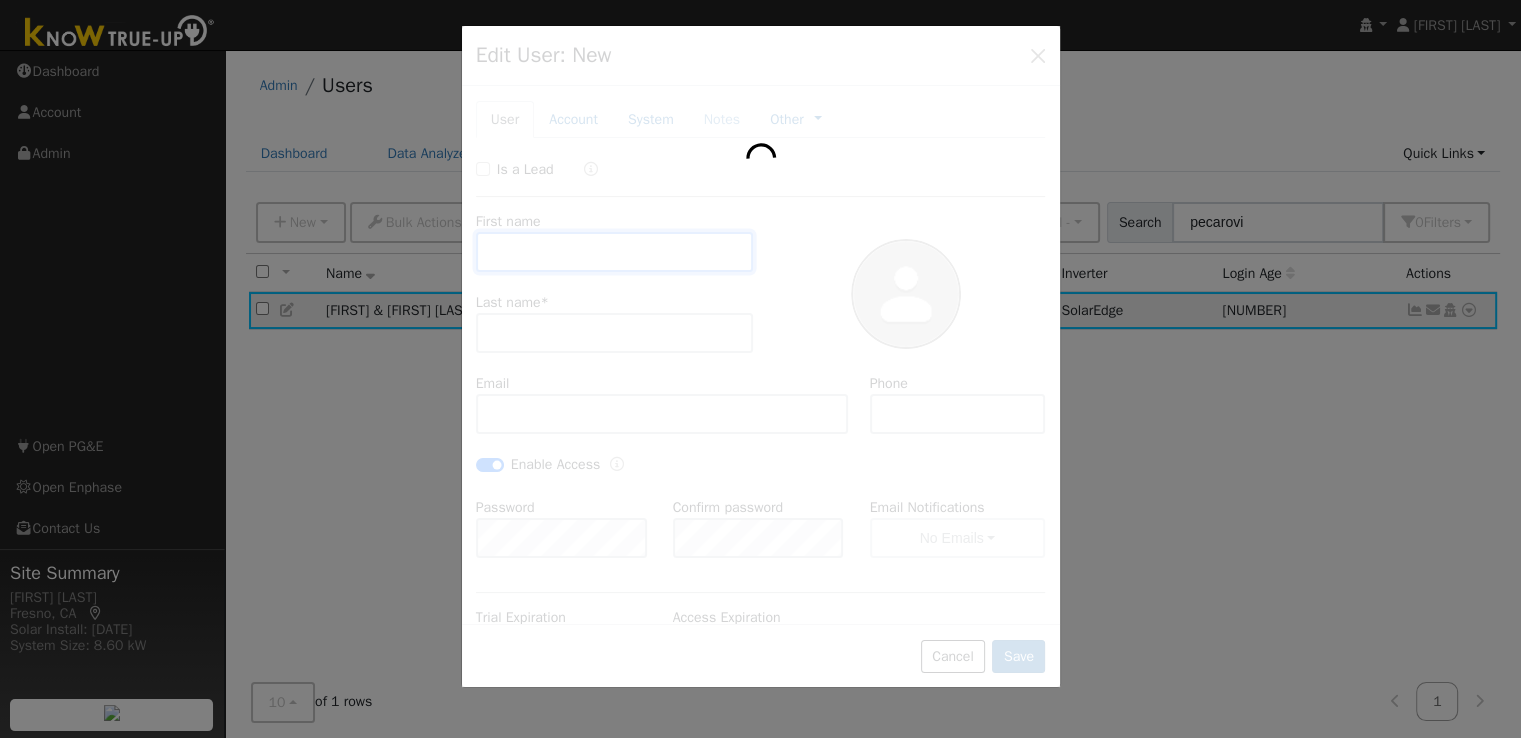 type on "Pecarovich" 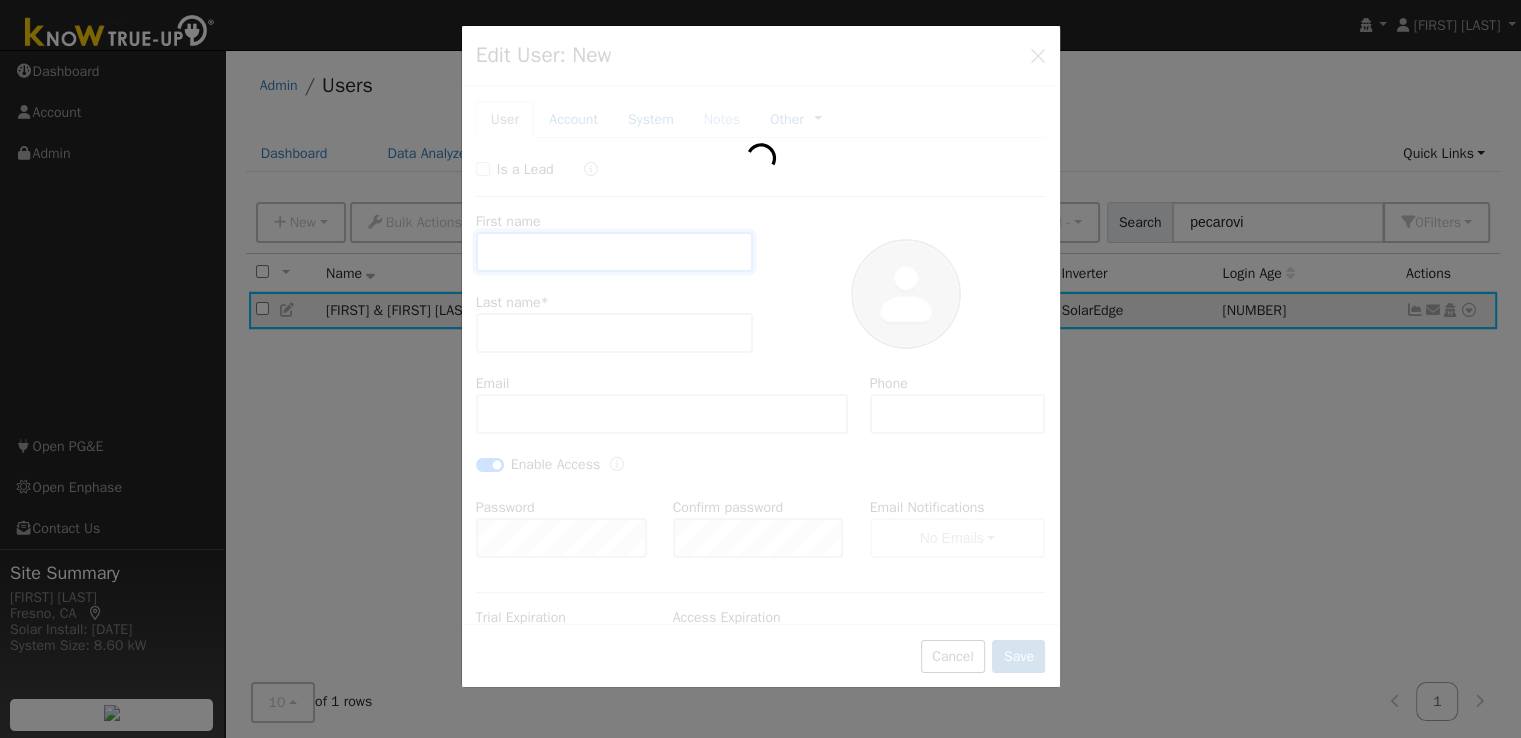 type on "[EMAIL]" 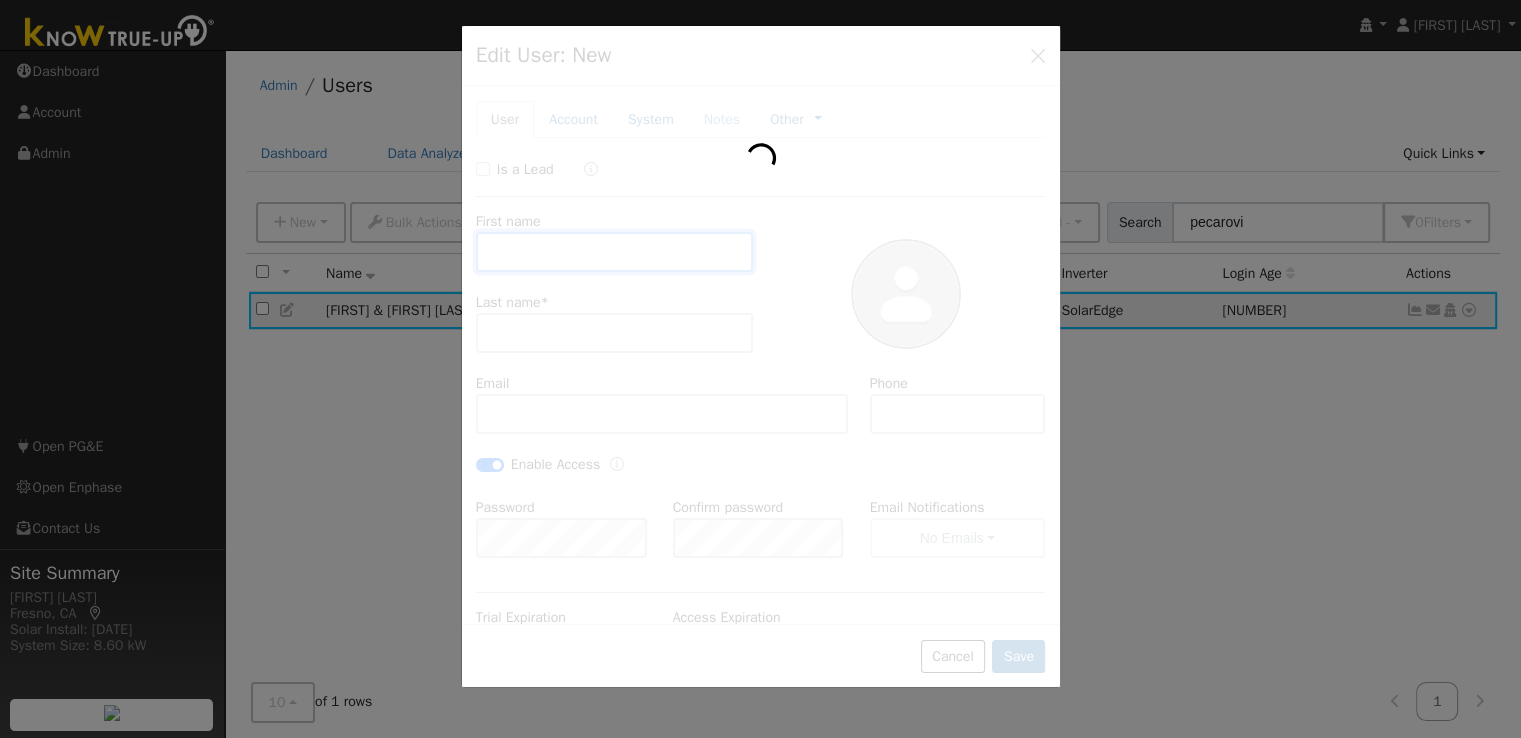 type on "5597062391" 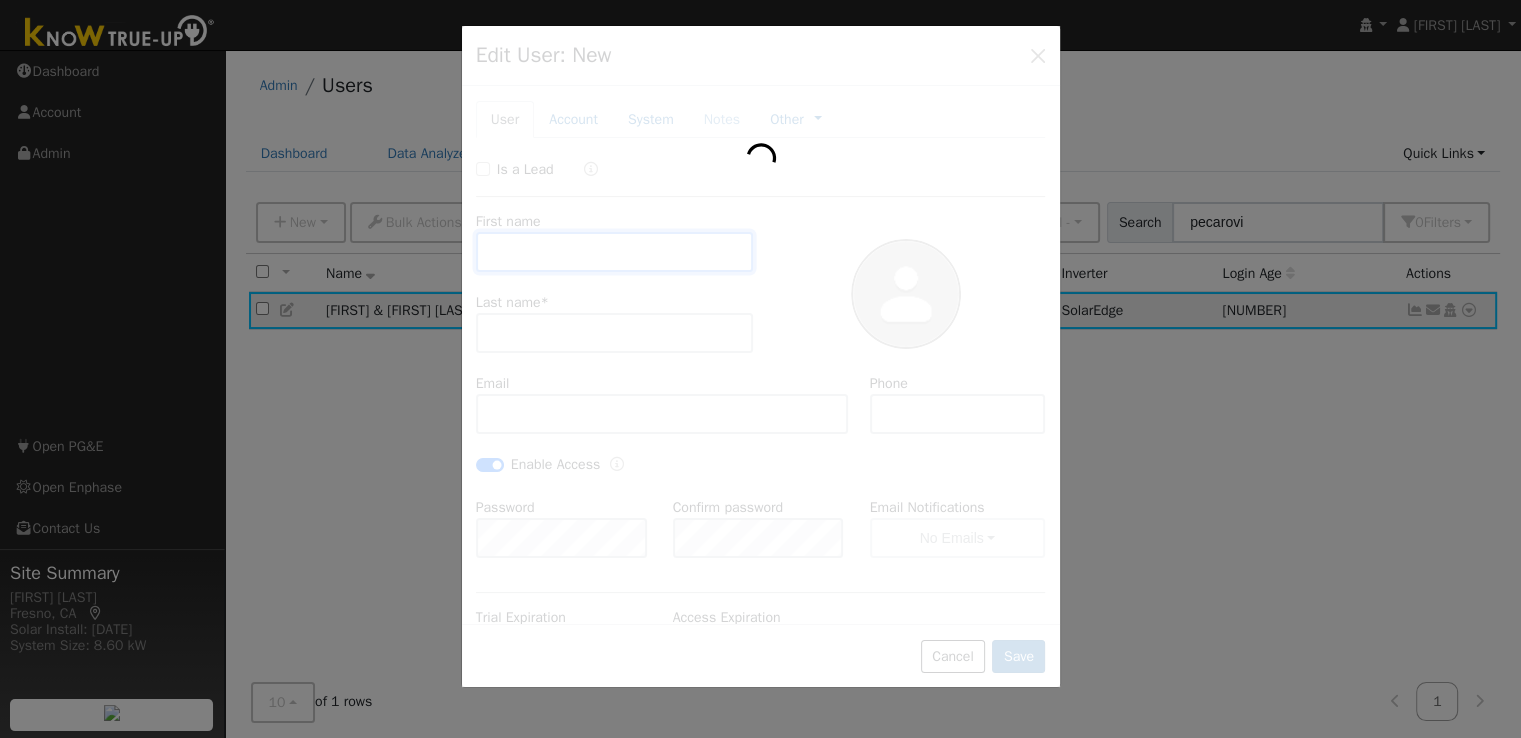 checkbox on "true" 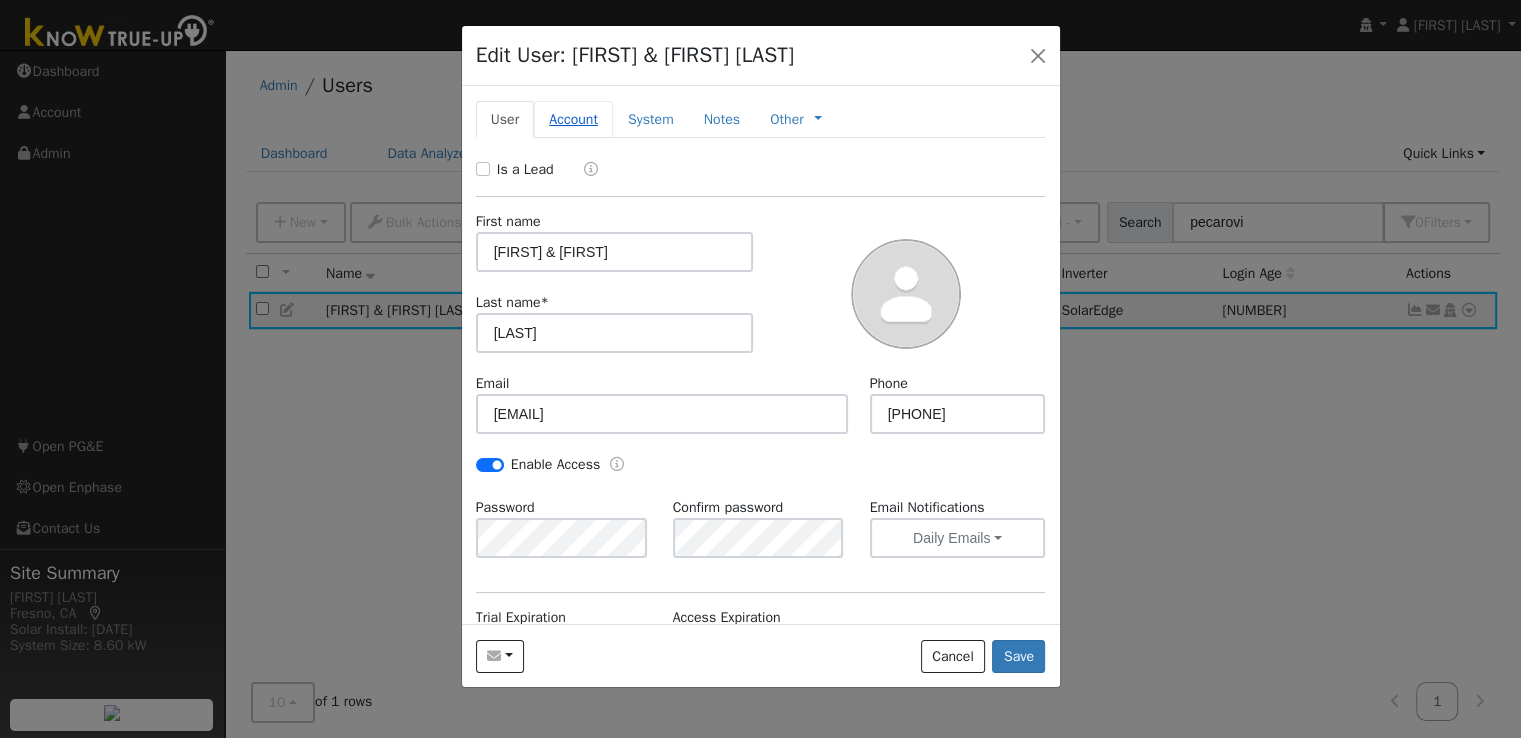 click on "Account" at bounding box center (573, 119) 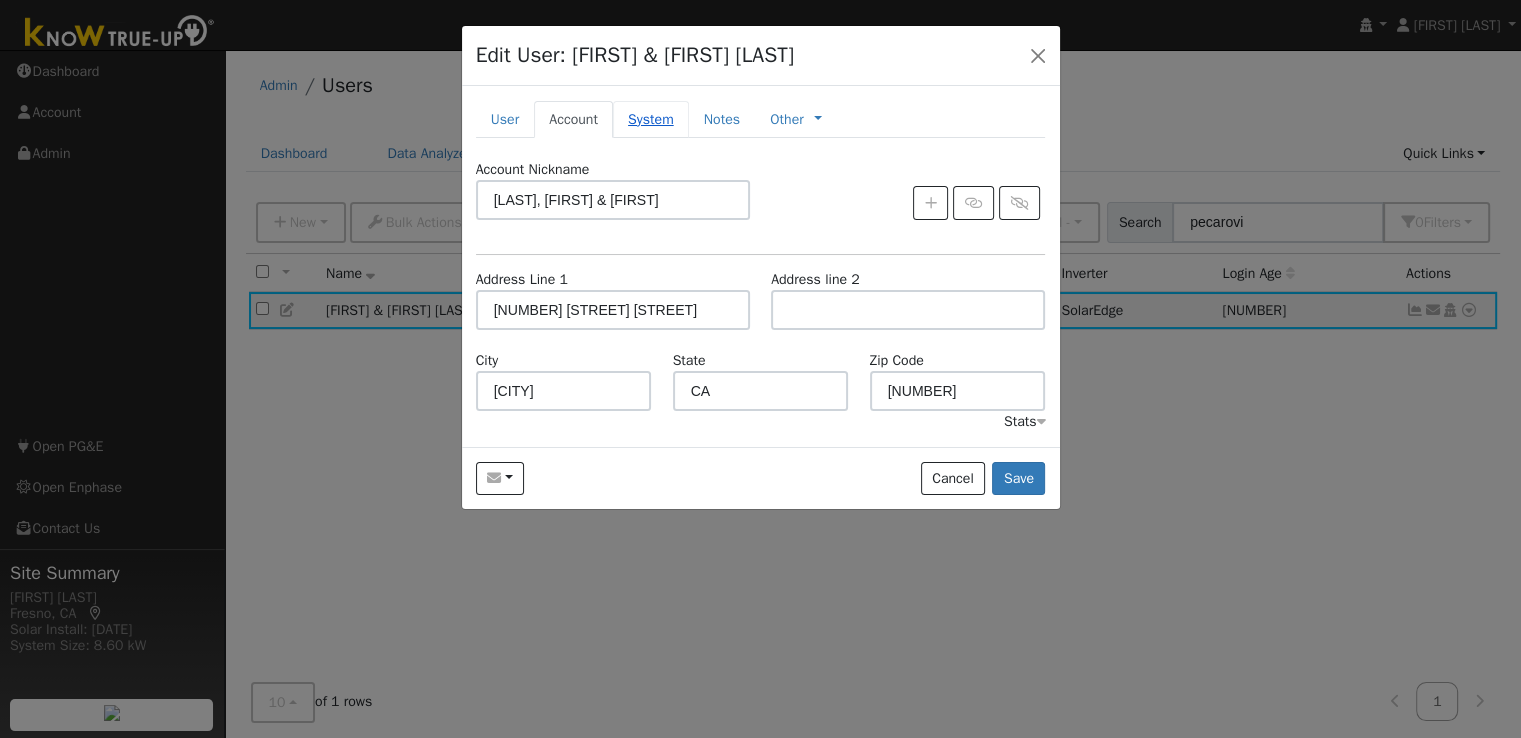 click on "System" at bounding box center [651, 119] 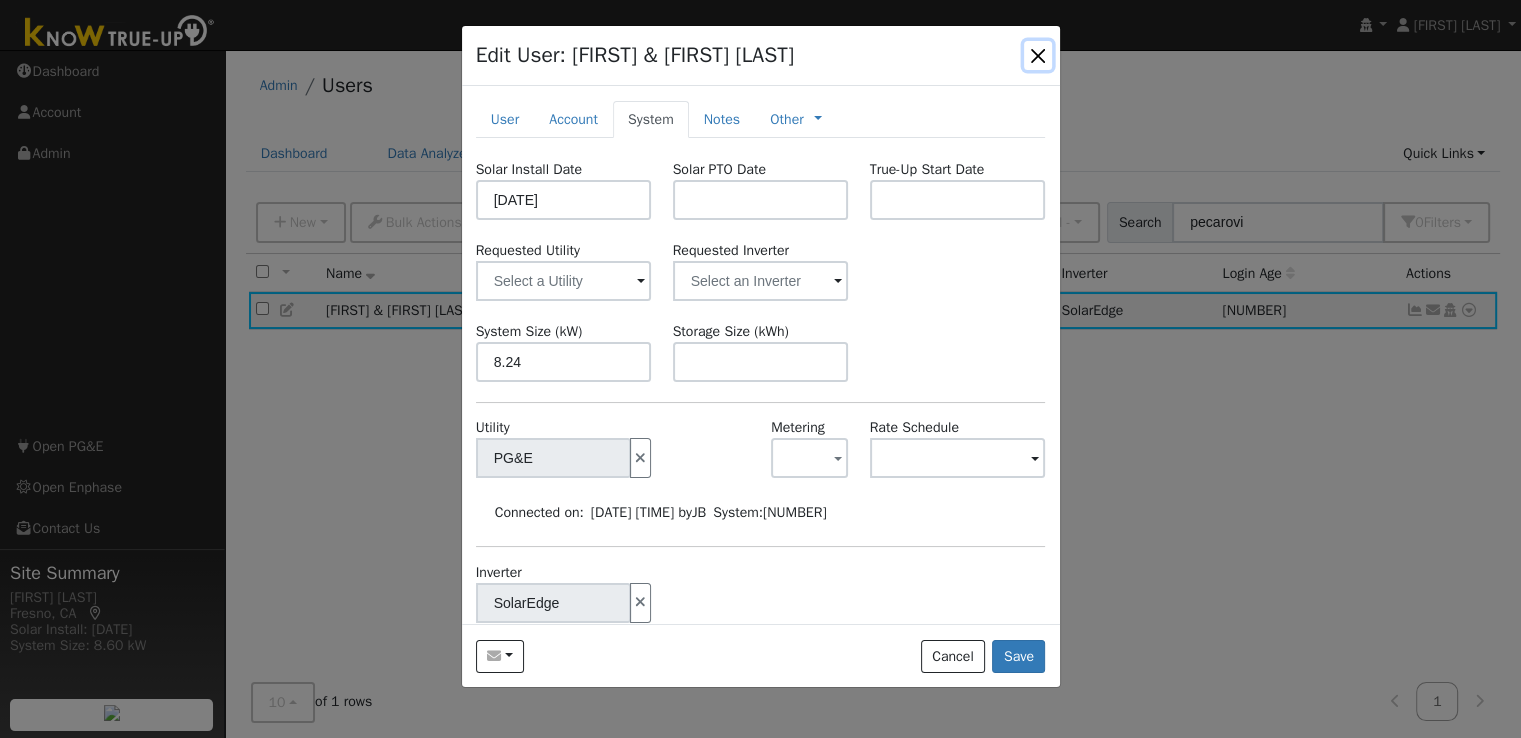 click at bounding box center [1038, 55] 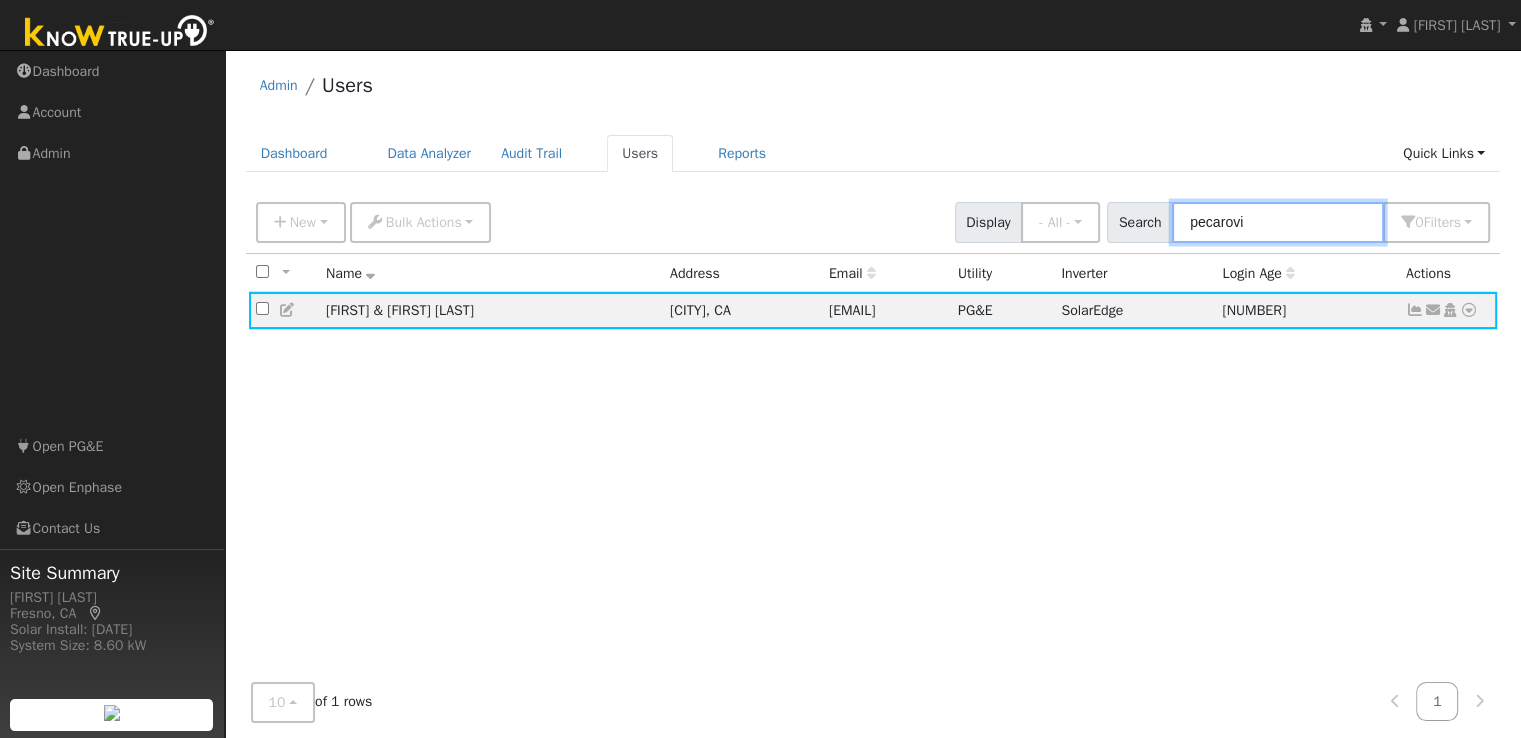 click on "pecarovi" at bounding box center (1278, 222) 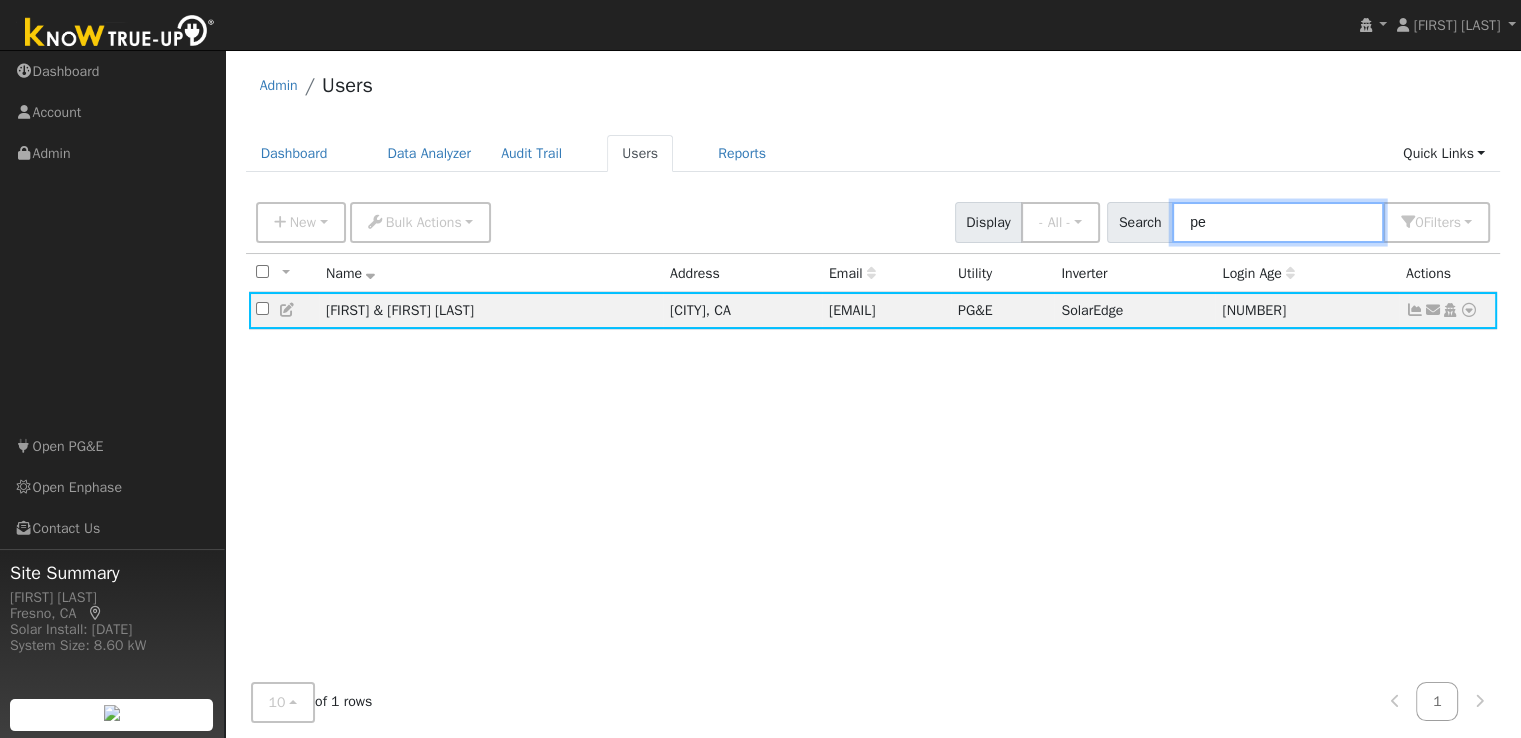 type on "p" 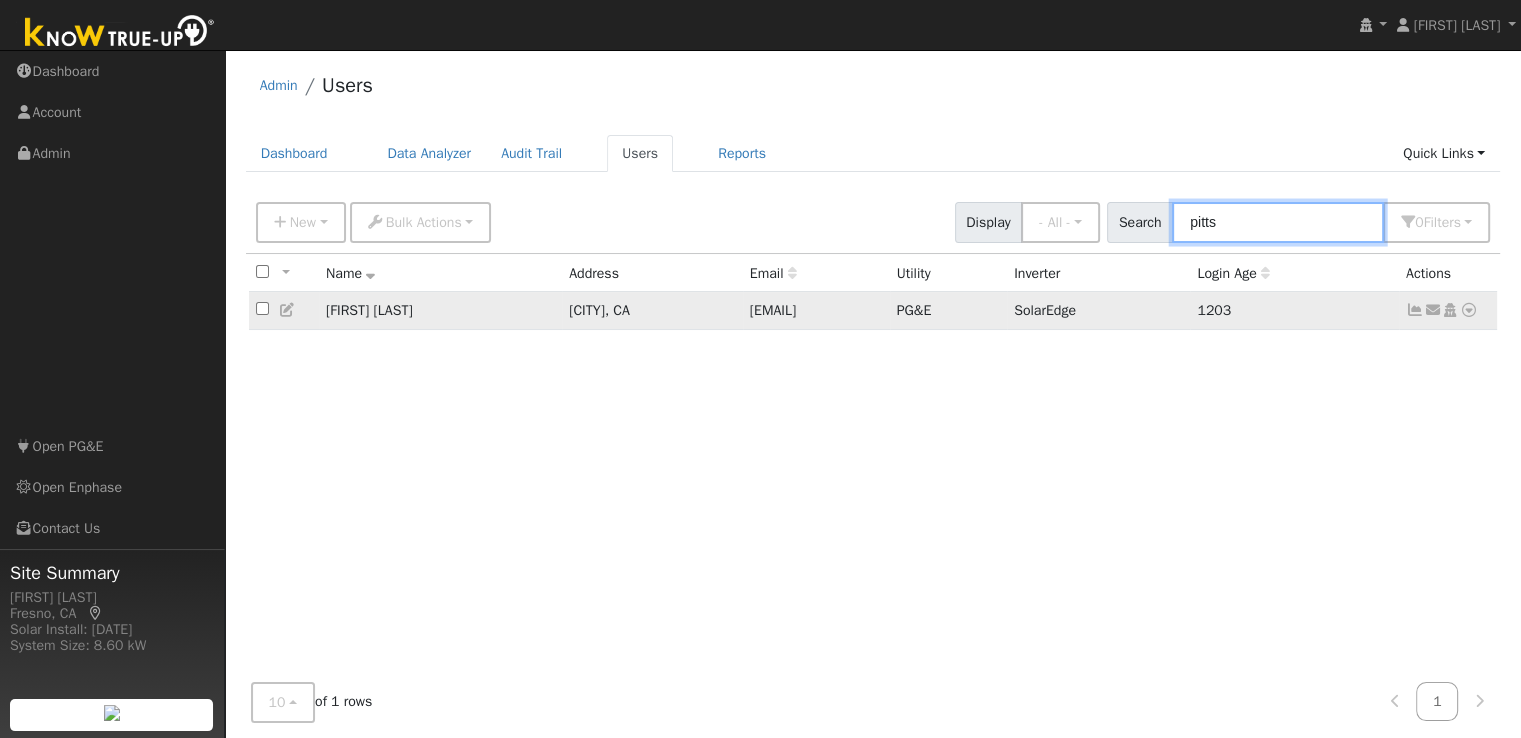 type on "pitts" 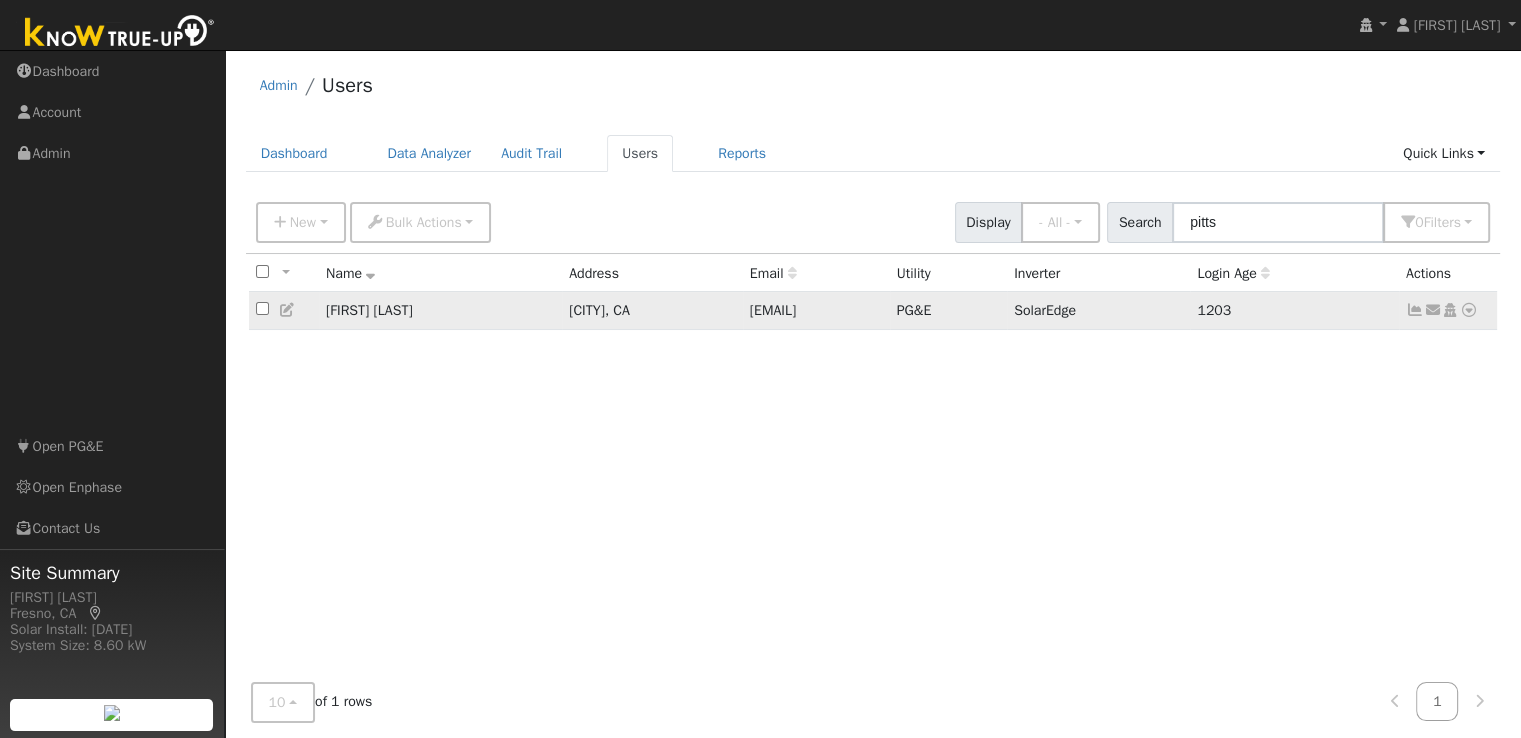 click at bounding box center (1415, 310) 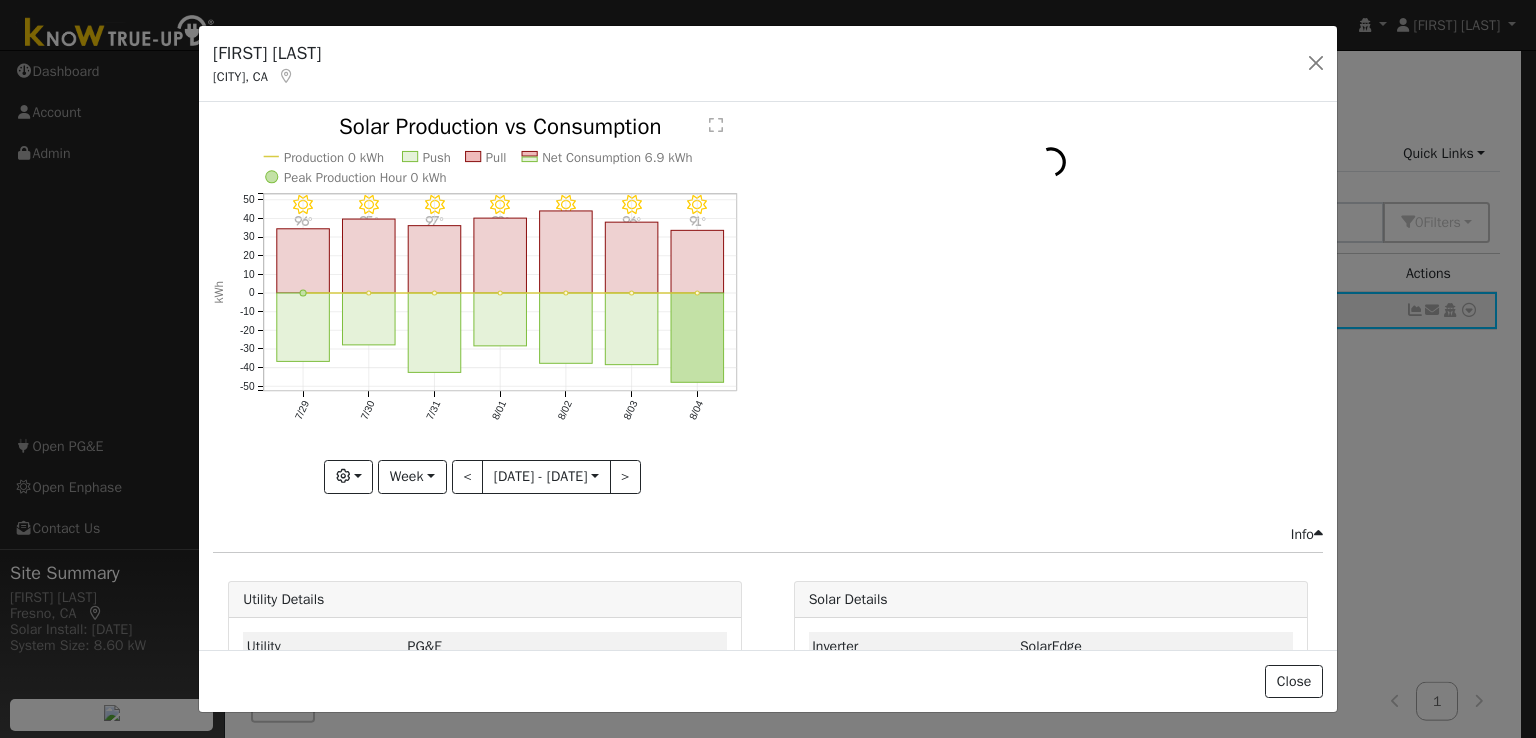 click on "Kenneth Pitts Clovis, CA   Pitts, Kenneth Pitts, Kenneth 15729 Deer Path Lane, Clovis, CA 93619 Primary Account  Issue History Date By Flag Comment Type No Issue History 8/04 - Clear 91° 8/03 - Clear 96° 8/02 - Clear 97° 8/01 - Clear 98° 7/31 - Clear 97° 7/30 - Clear 95° 7/29 - Clear 96° Production 0 kWh Push Pull Net Consumption 6.9 kWh Peak Production Hour 0 kWh 7/29 7/30 7/31 8/01 8/02 8/03 8/04 -50 -40 -30 -20 -10 0 10 20 30 40 50  Solar Production vs Consumption kWh onclick="" onclick="" onclick="" onclick="" onclick="" onclick="" onclick="" onclick="" onclick="" onclick="" onclick="" onclick="" onclick="" onclick="" onclick="" onclick="" onclick="" onclick="" onclick="" onclick="" onclick="" Graphs Solar Production Previous Year Consumption Previous Year Total Consumption Previous Year Cumulative Consumption Previous Year Options Weather °F kWh $ Net Push/Pull Previous Year Period Week Day Week Month Year Custom < 7/29 - 8/04  2025-07-29 > Info  Utility Details Utility PG&E Utility Data ETOUC" 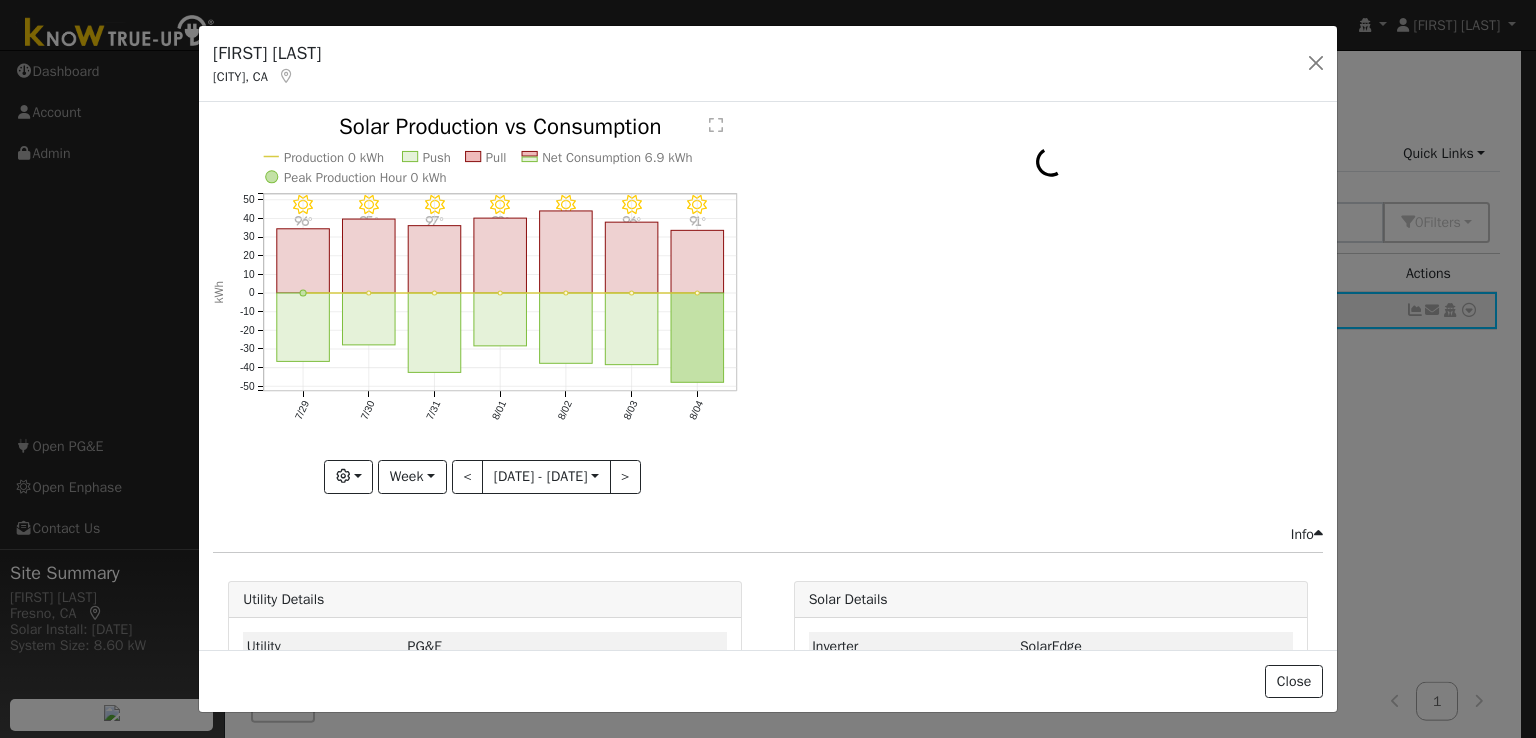 click on "Kenneth Pitts Clovis, CA   Pitts, Kenneth Pitts, Kenneth 15729 Deer Path Lane, Clovis, CA 93619 Primary Account  Issue History Date By Flag Comment Type No Issue History 8/04 - Clear 91° 8/03 - Clear 96° 8/02 - Clear 97° 8/01 - Clear 98° 7/31 - Clear 97° 7/30 - Clear 95° 7/29 - Clear 96° Production 0 kWh Push Pull Net Consumption 6.9 kWh Peak Production Hour 0 kWh 7/29 7/30 7/31 8/01 8/02 8/03 8/04 -50 -40 -30 -20 -10 0 10 20 30 40 50  Solar Production vs Consumption kWh onclick="" onclick="" onclick="" onclick="" onclick="" onclick="" onclick="" onclick="" onclick="" onclick="" onclick="" onclick="" onclick="" onclick="" onclick="" onclick="" onclick="" onclick="" onclick="" onclick="" onclick="" Graphs Solar Production Previous Year Consumption Previous Year Total Consumption Previous Year Cumulative Consumption Previous Year Options Weather °F kWh $ Net Push/Pull Previous Year Period Week Day Week Month Year Custom < 7/29 - 8/04  2025-07-29 > Info  Utility Details Utility PG&E Utility Data ETOUC" 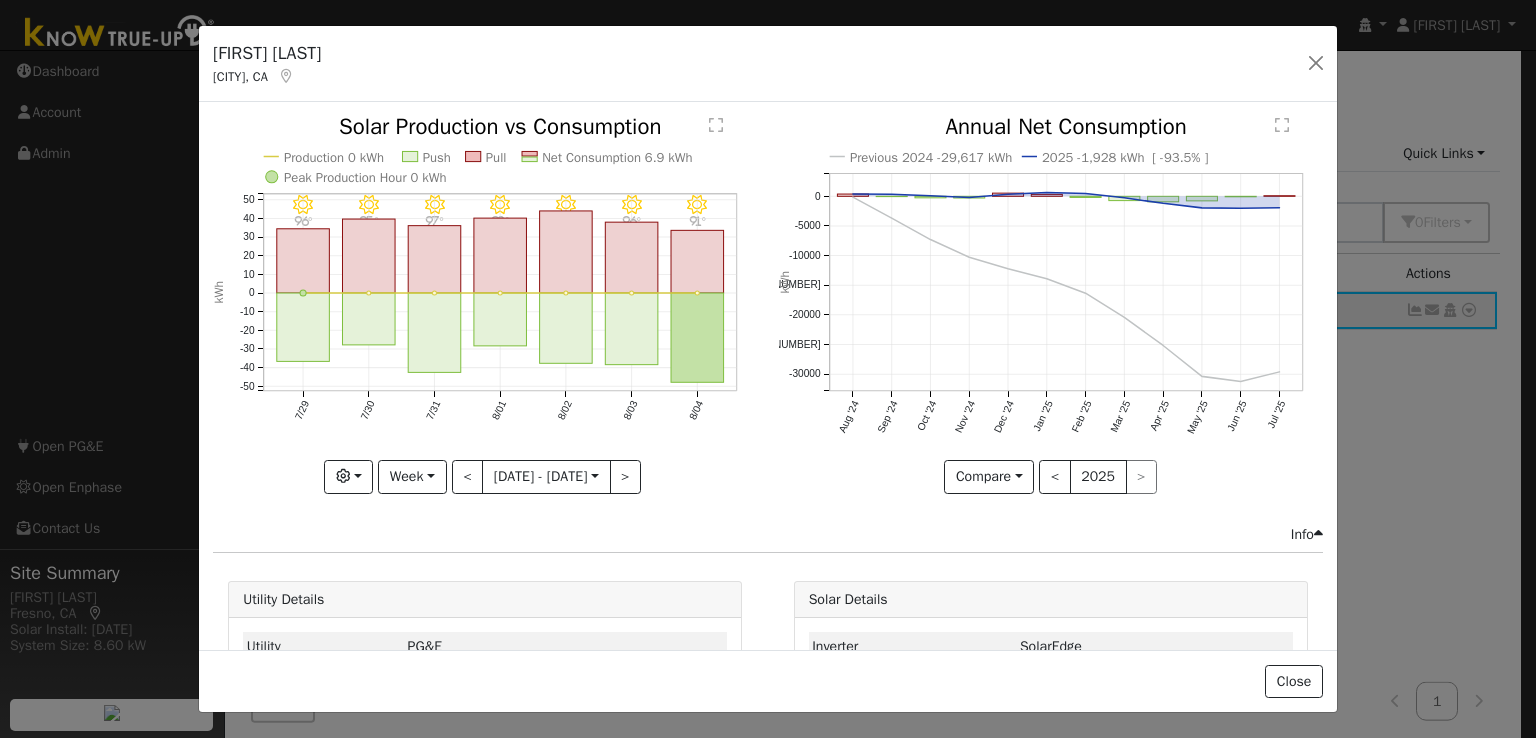 click on "Kenneth Pitts Clovis, CA   Pitts, Kenneth Pitts, Kenneth 15729 Deer Path Lane, Clovis, CA 93619 Primary Account  Issue History Date By Flag Comment Type No Issue History 8/04 - Clear 91° 8/03 - Clear 96° 8/02 - Clear 97° 8/01 - Clear 98° 7/31 - Clear 97° 7/30 - Clear 95° 7/29 - Clear 96° Production 0 kWh Push Pull Net Consumption 6.9 kWh Peak Production Hour 0 kWh 7/29 7/30 7/31 8/01 8/02 8/03 8/04 -50 -40 -30 -20 -10 0 10 20 30 40 50  Solar Production vs Consumption kWh onclick="" onclick="" onclick="" onclick="" onclick="" onclick="" onclick="" onclick="" onclick="" onclick="" onclick="" onclick="" onclick="" onclick="" onclick="" onclick="" onclick="" onclick="" onclick="" onclick="" onclick="" Graphs Solar Production Previous Year Consumption Previous Year Total Consumption Previous Year Cumulative Consumption Previous Year Options Weather °F kWh $ Net Push/Pull Previous Year Period Week Day Week Month Year Custom < 7/29 - 8/04  2025-07-29 > Previous 2024 -29,617 kWh Aug '24 Sep '24 Oct '24 0 >" 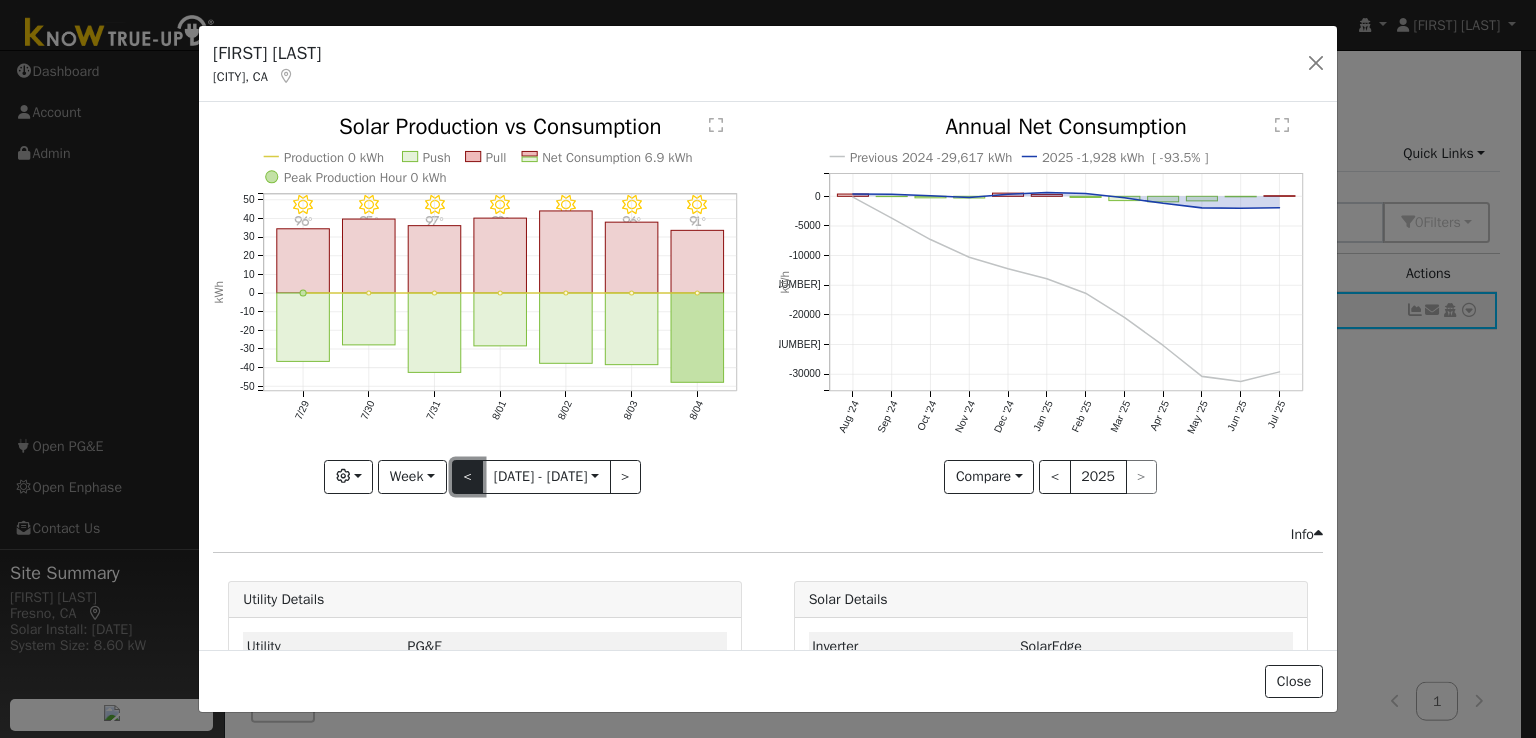 click on "<" at bounding box center [468, 477] 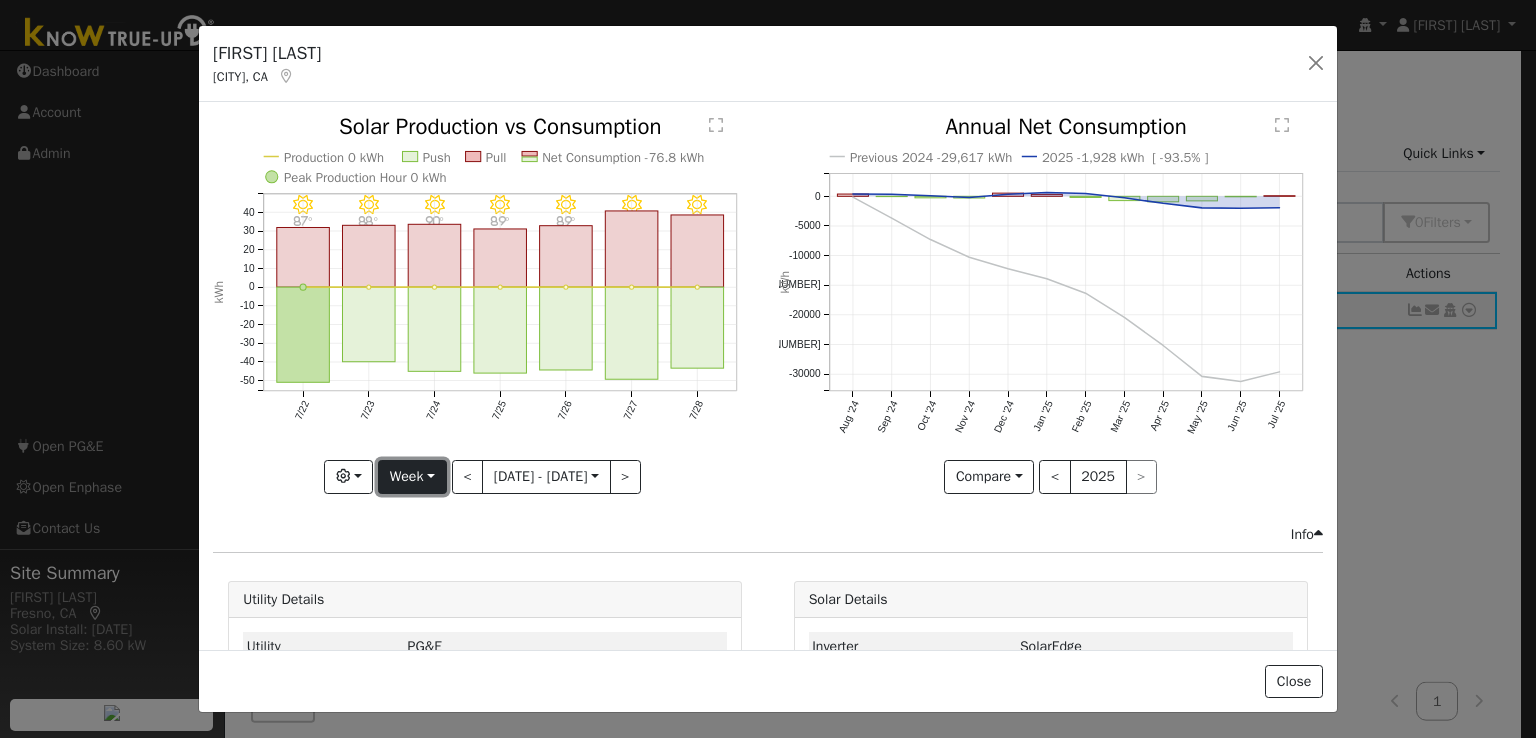 click on "Week" at bounding box center [412, 477] 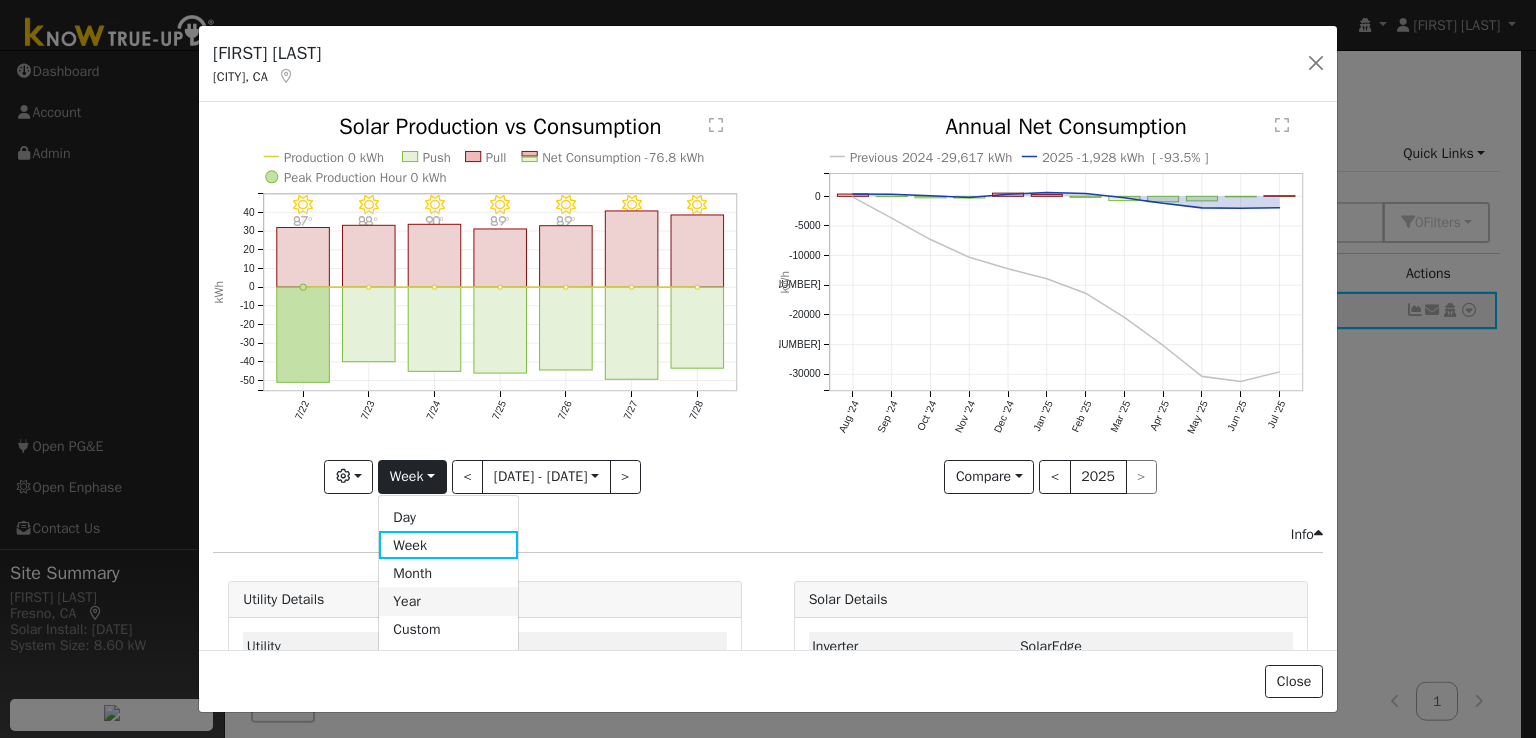 click on "Year" at bounding box center (448, 601) 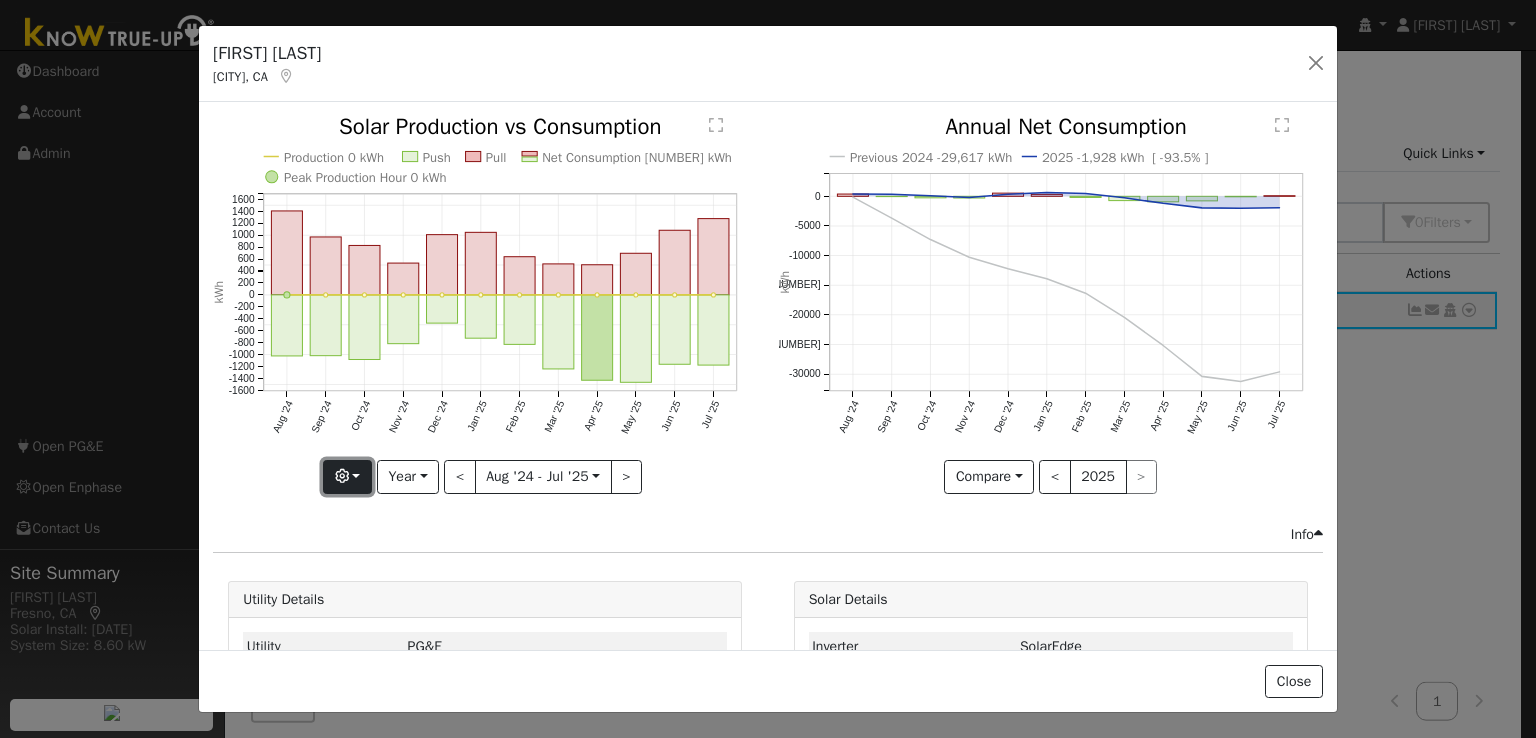click at bounding box center (342, 476) 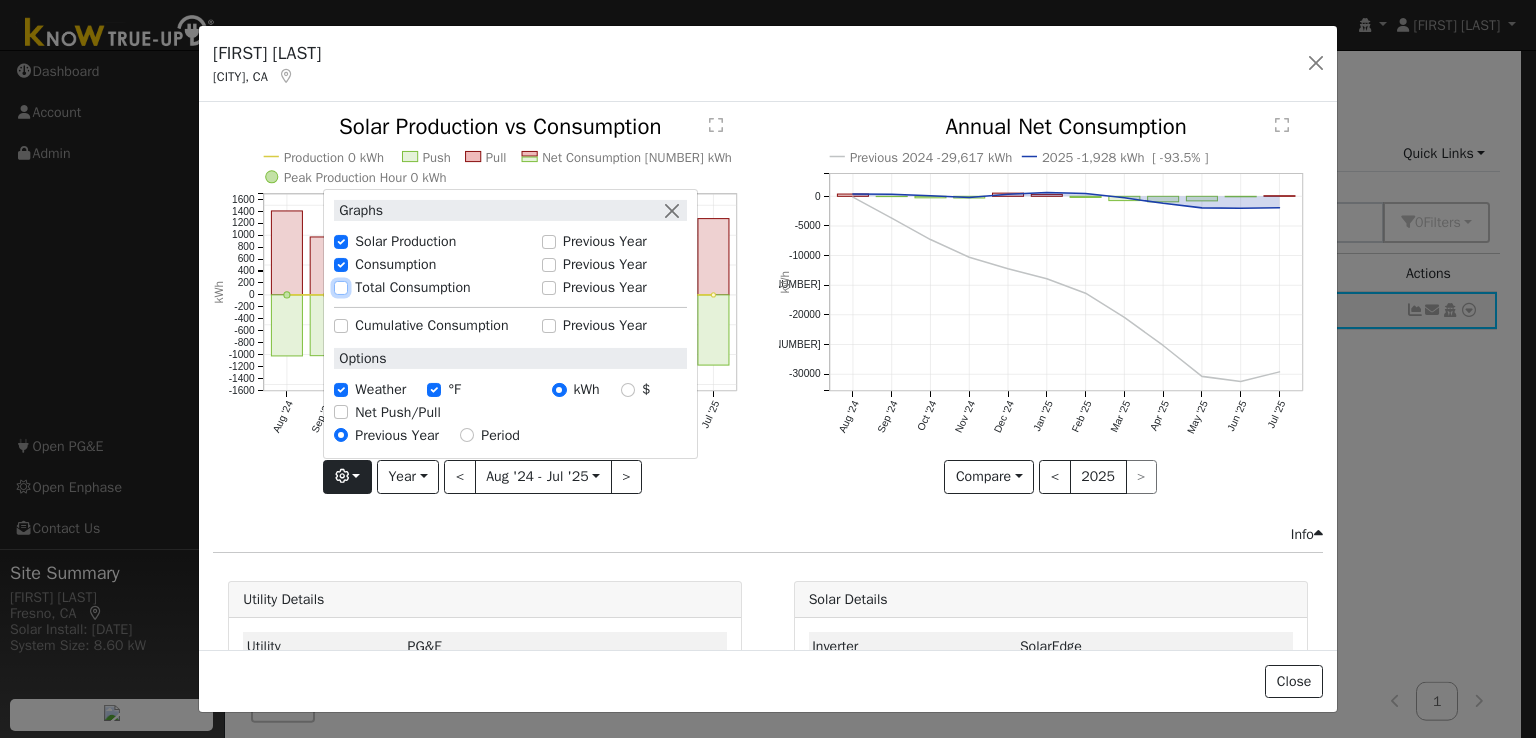 click on "Total Consumption" at bounding box center (341, 288) 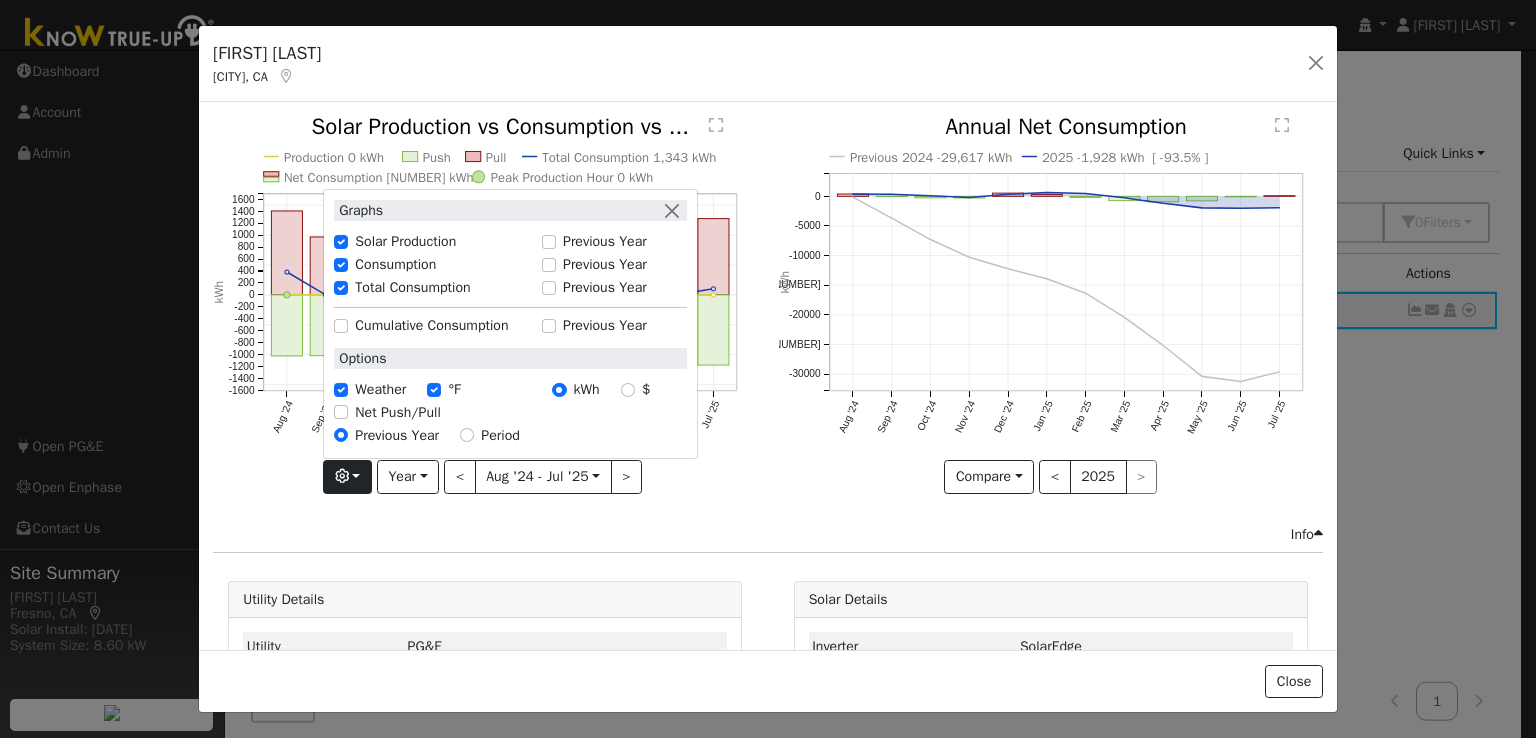 click on "Previous 2024 -29,617 kWh 2025 -1,928 kWh  [ -93.5% ] Aug '24 Sep '24 Oct '24 Nov '24 Dec '24 Jan '25 Feb '25 Mar '25 Apr '25 May '25 Jun '25 Jul '25 -30000 -25000 -20000 -15000 -10000 -5000 0  Annual Net Consumption kWh onclick="" onclick="" onclick="" onclick="" onclick="" onclick="" onclick="" onclick="" onclick="" onclick="" onclick="" onclick="" onclick="" onclick="" onclick="" onclick="" onclick="" onclick="" onclick="" onclick="" onclick="" onclick="" onclick="" onclick="" onclick="" onclick="" onclick="" onclick="" onclick="" onclick="" onclick="" onclick="" onclick="" onclick="" onclick="" onclick=""" 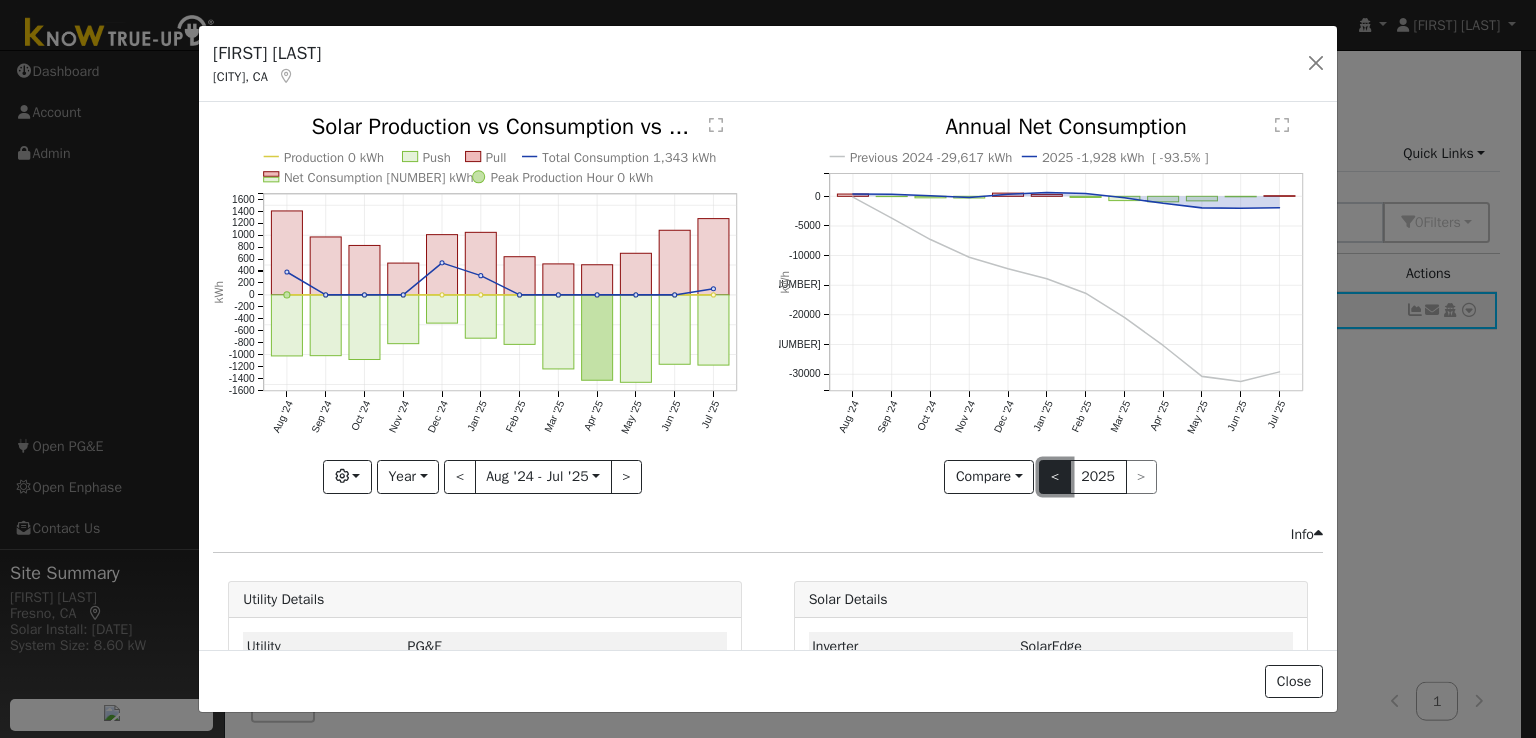 click on "<" at bounding box center (1055, 477) 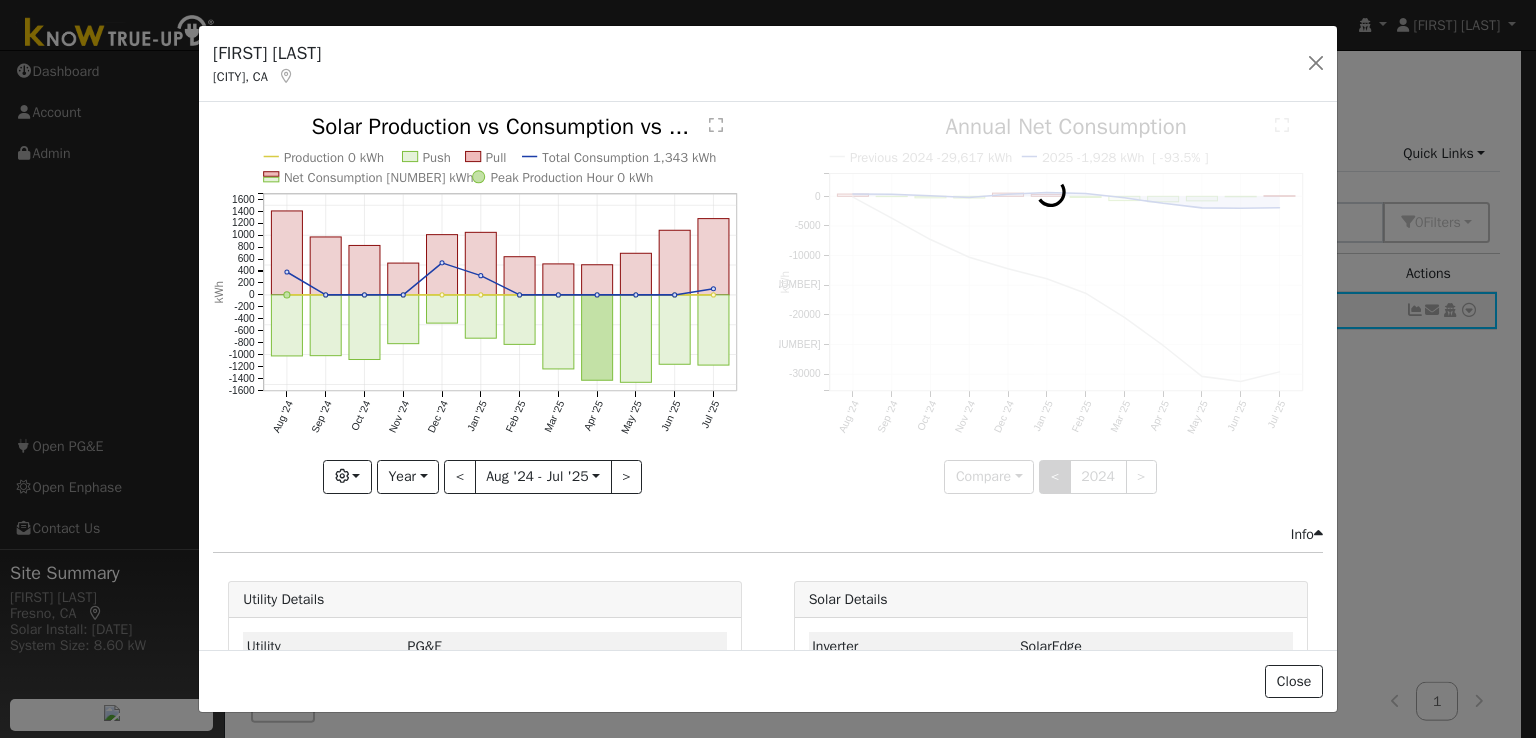 click at bounding box center [1051, 304] 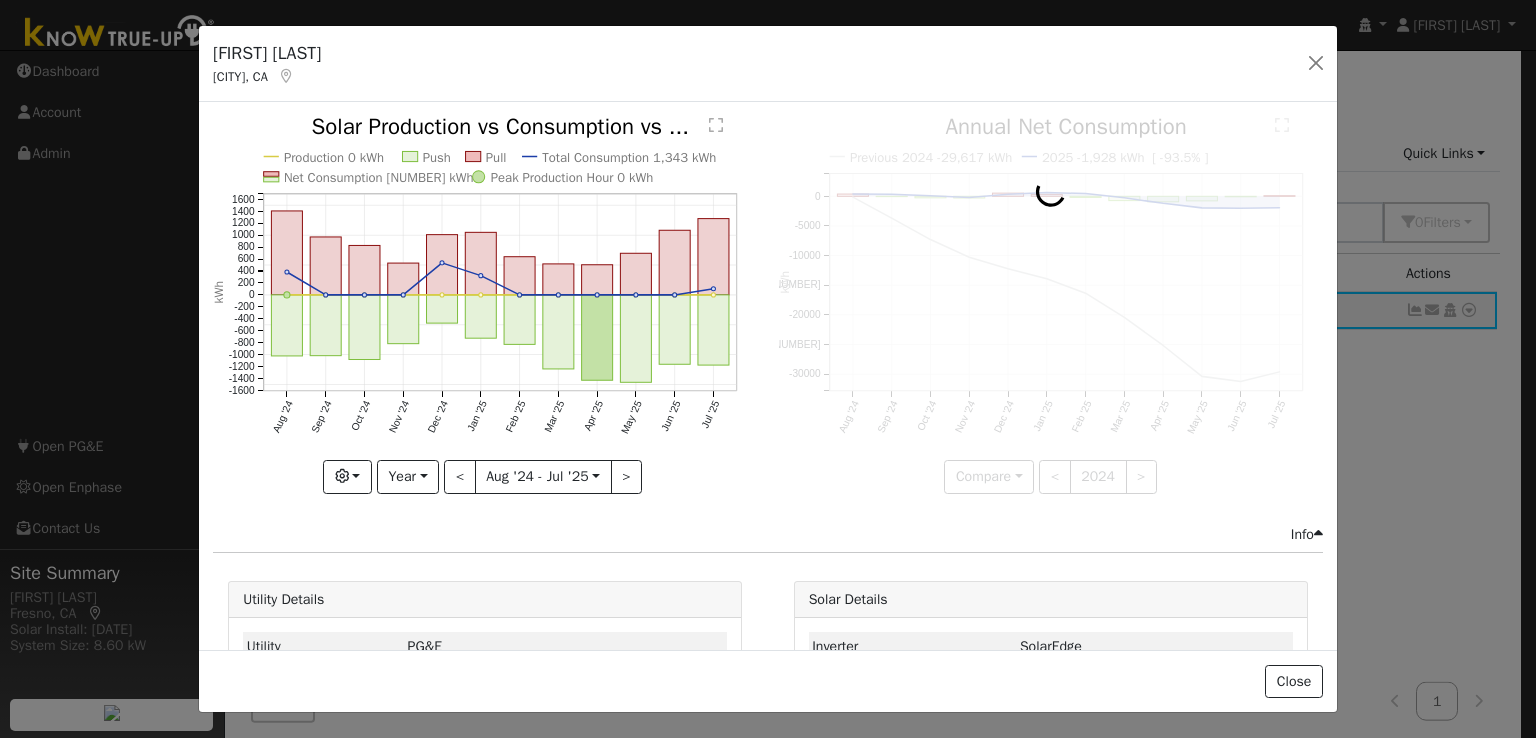 click on "Previous 2024 -29,617 kWh 2025 -1,928 kWh  [ -93.5% ] Aug '24 Sep '24 Oct '24 Nov '24 Dec '24 Jan '25 Feb '25 Mar '25 Apr '25 May '25 Jun '25 Jul '25 -30000 -25000 -20000 -15000 -10000 -5000 0  Annual Net Consumption kWh onclick="" onclick="" onclick="" onclick="" onclick="" onclick="" onclick="" onclick="" onclick="" onclick="" onclick="" onclick="" onclick="" onclick="" onclick="" onclick="" onclick="" onclick="" onclick="" onclick="" onclick="" onclick="" onclick="" onclick="" onclick="" onclick="" onclick="" onclick="" onclick="" onclick="" onclick="" onclick="" onclick="" onclick="" onclick="" onclick="" Compare Compare Previous Current Year  <  2024 >" at bounding box center [1050, 319] 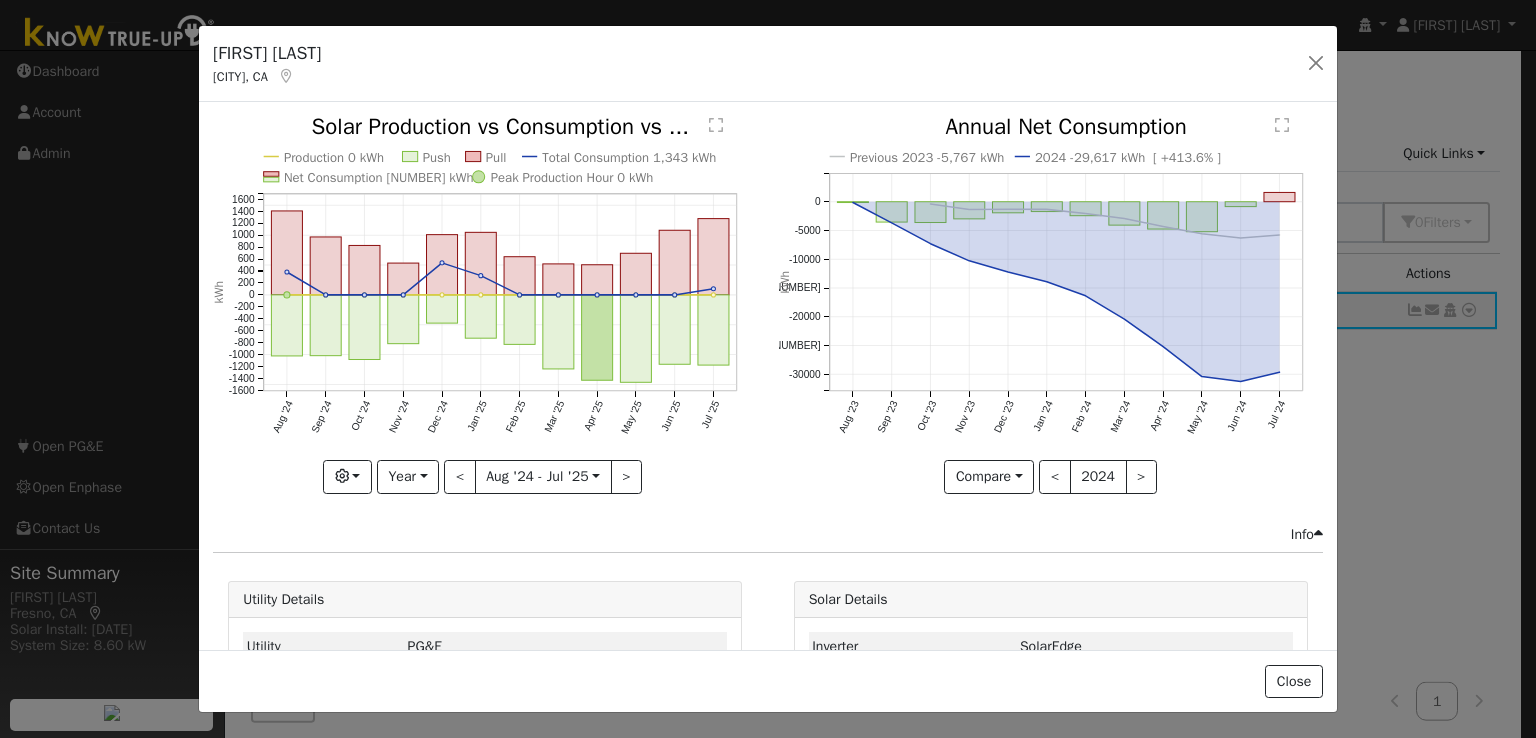click on "Previous 2023 -5,767 kWh 2024 -29,617 kWh  [ +413.6% ] Aug '23 Sep '23 Oct '23 Nov '23 Dec '23 Jan '24 Feb '24 Mar '24 Apr '24 May '24 Jun '24 Jul '24 -30000 -25000 -20000 -15000 -10000 -5000 0  Annual Net Consumption kWh onclick="" onclick="" onclick="" onclick="" onclick="" onclick="" onclick="" onclick="" onclick="" onclick="" onclick="" onclick="" onclick="" onclick="" onclick="" onclick="" onclick="" onclick="" onclick="" onclick="" onclick="" onclick="" onclick="" onclick="" onclick="" onclick="" onclick="" onclick="" onclick="" onclick="" onclick="" onclick="" onclick="" onclick="" onclick="" onclick="" Compare Compare Previous Current Year  <  2024 >" at bounding box center [1050, 319] 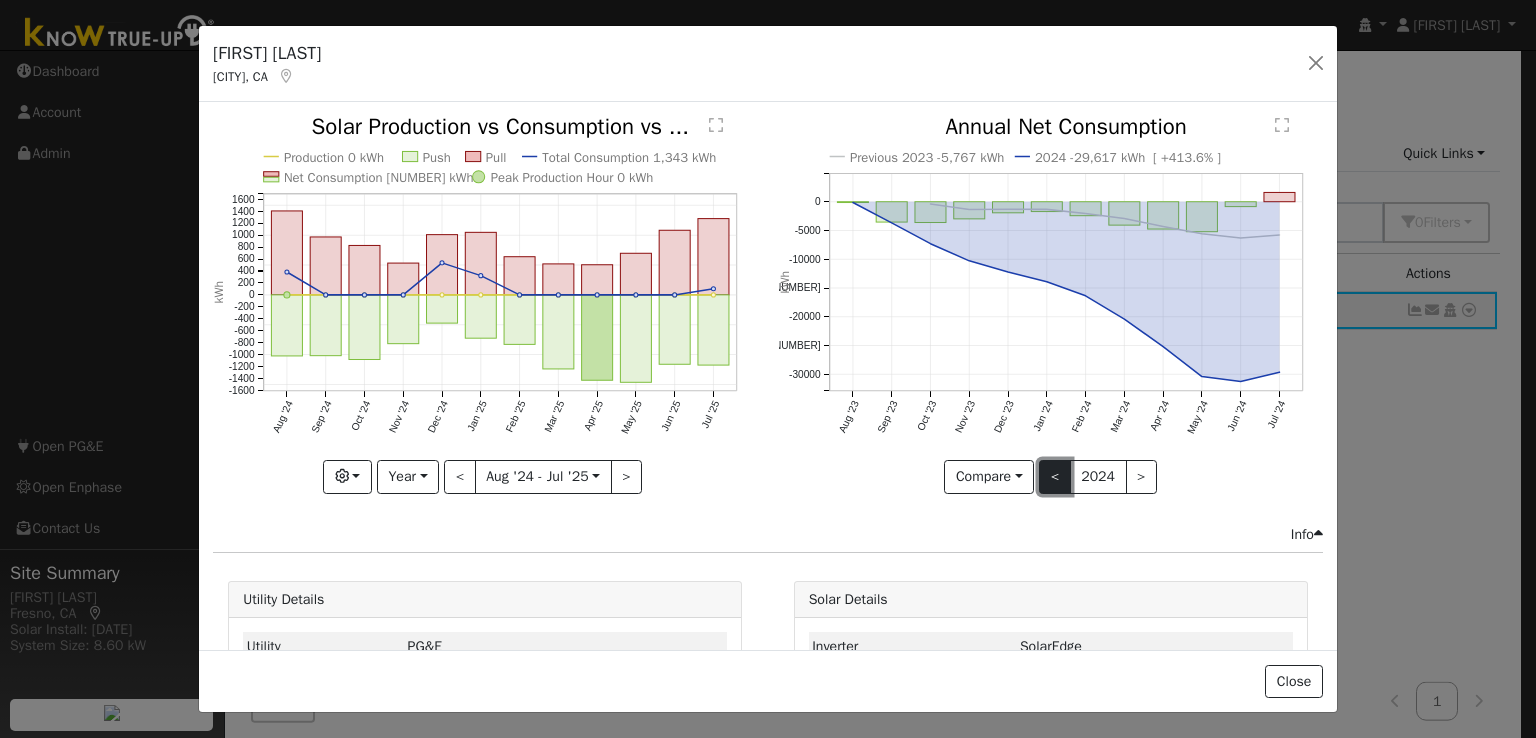 click on "<" at bounding box center [1055, 477] 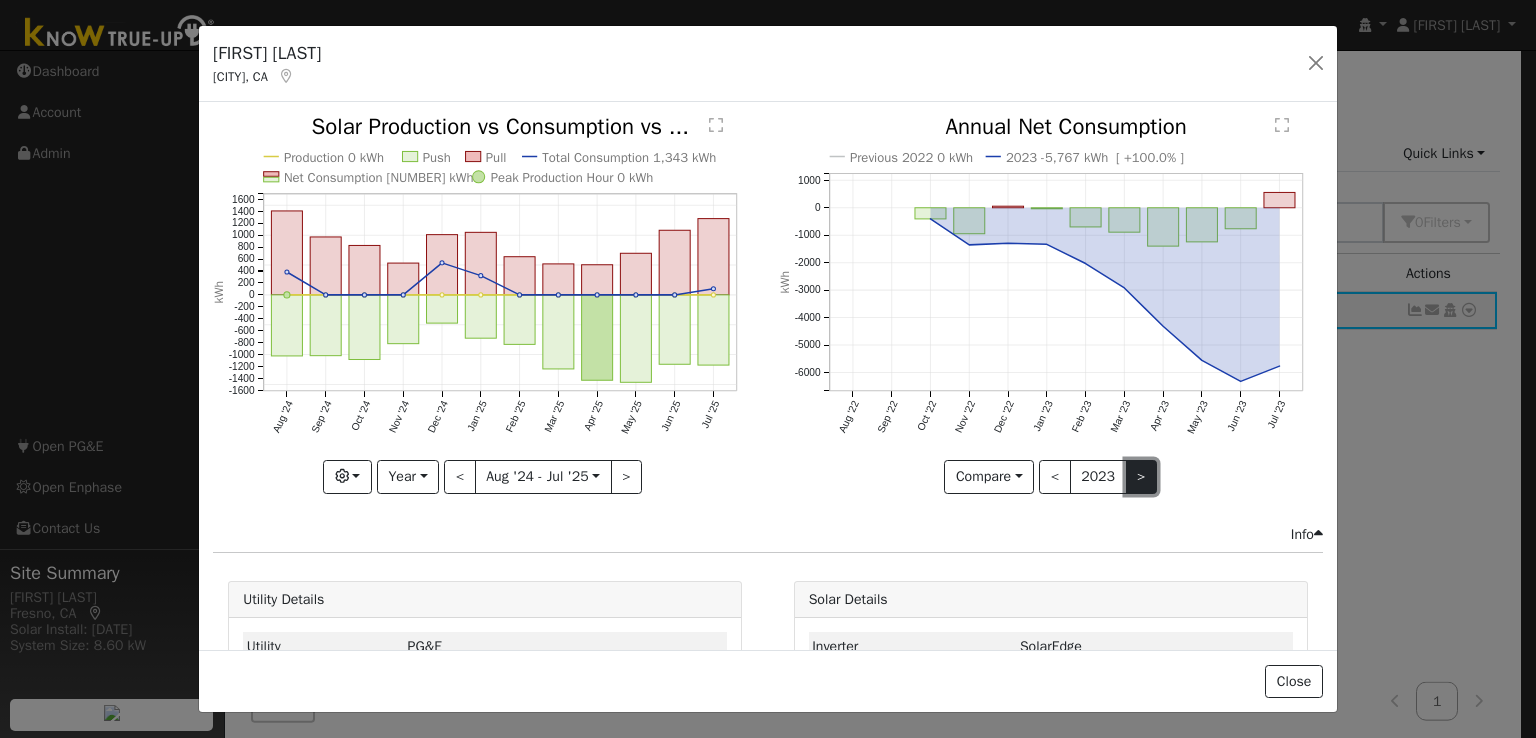click on ">" at bounding box center [1142, 477] 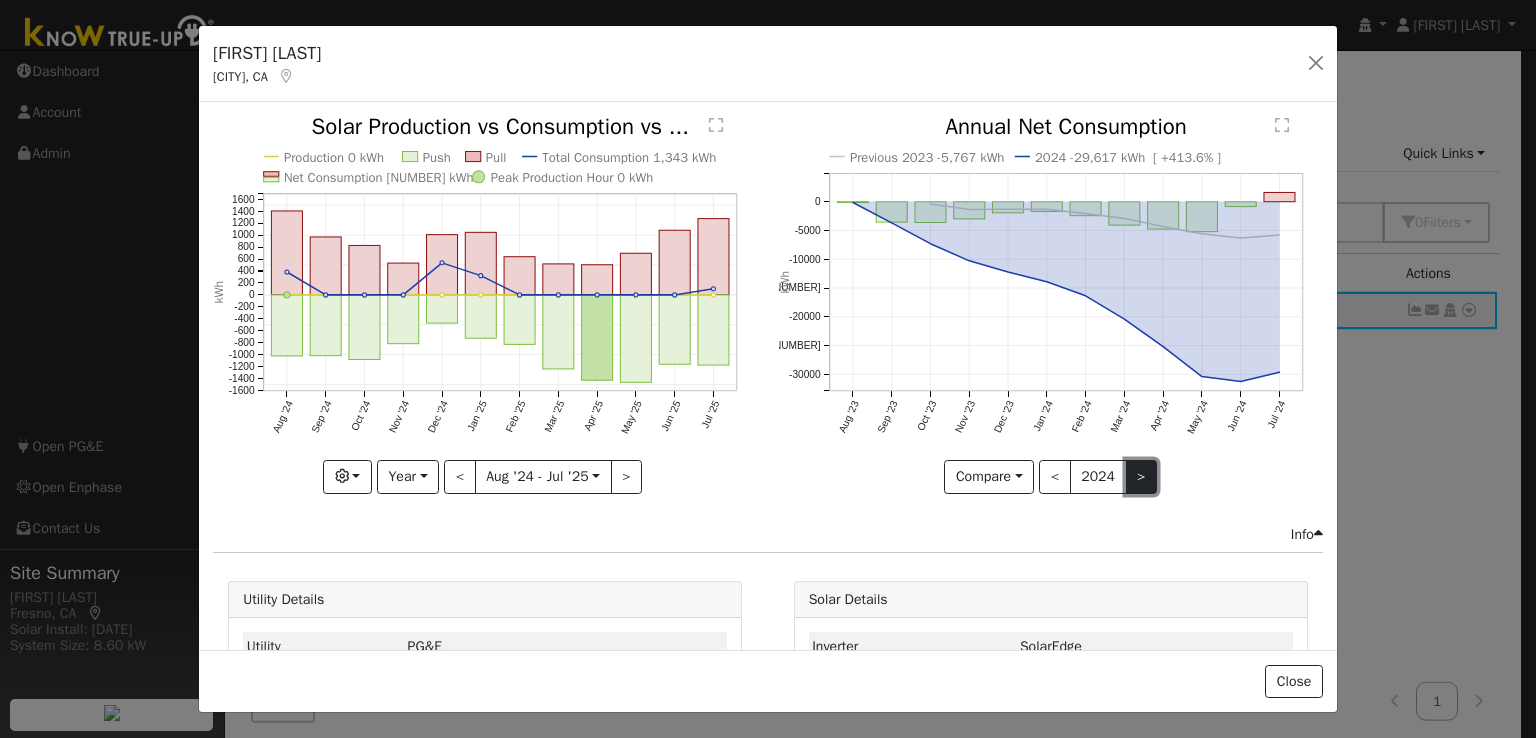 click on ">" at bounding box center (1142, 477) 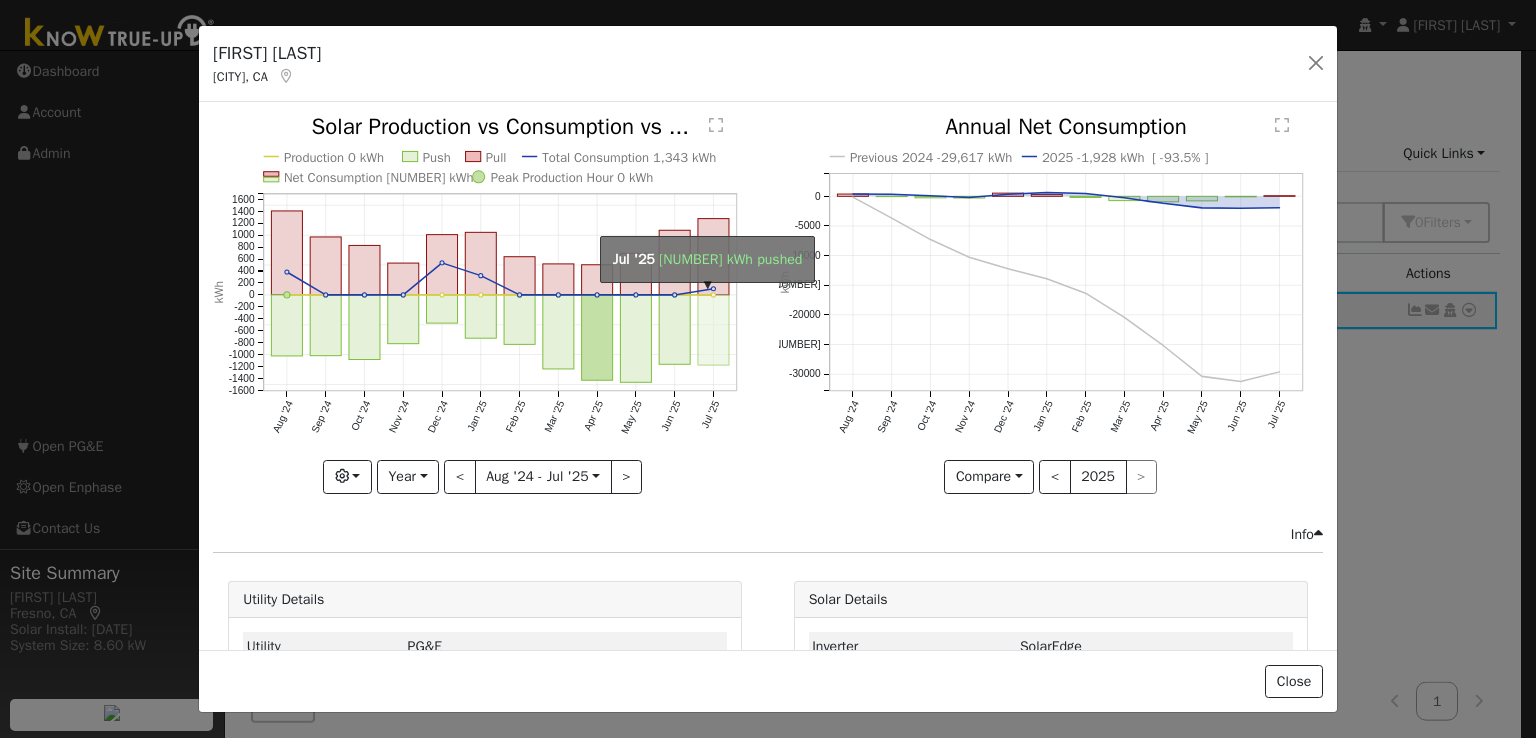 click on "onclick=""" 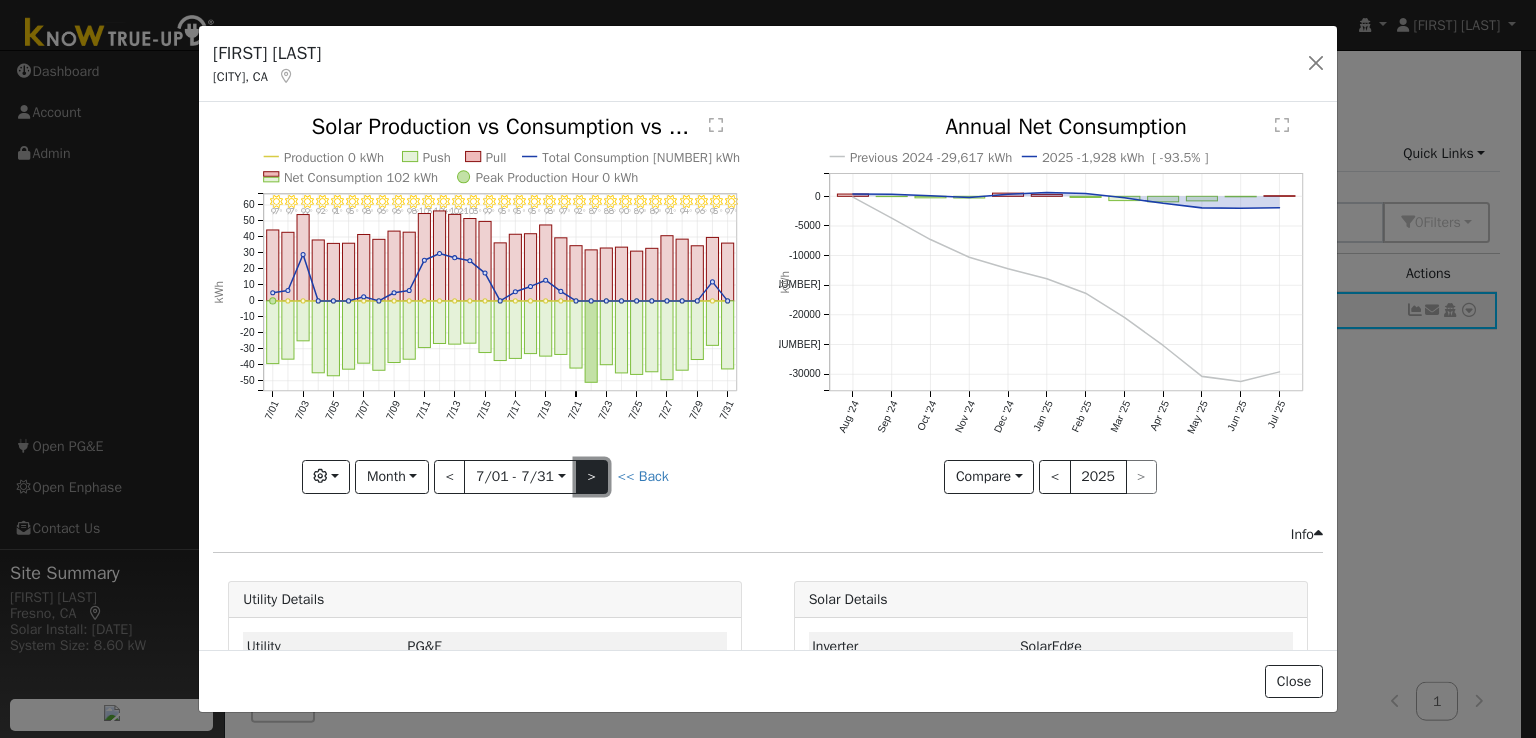 click on ">" at bounding box center (592, 477) 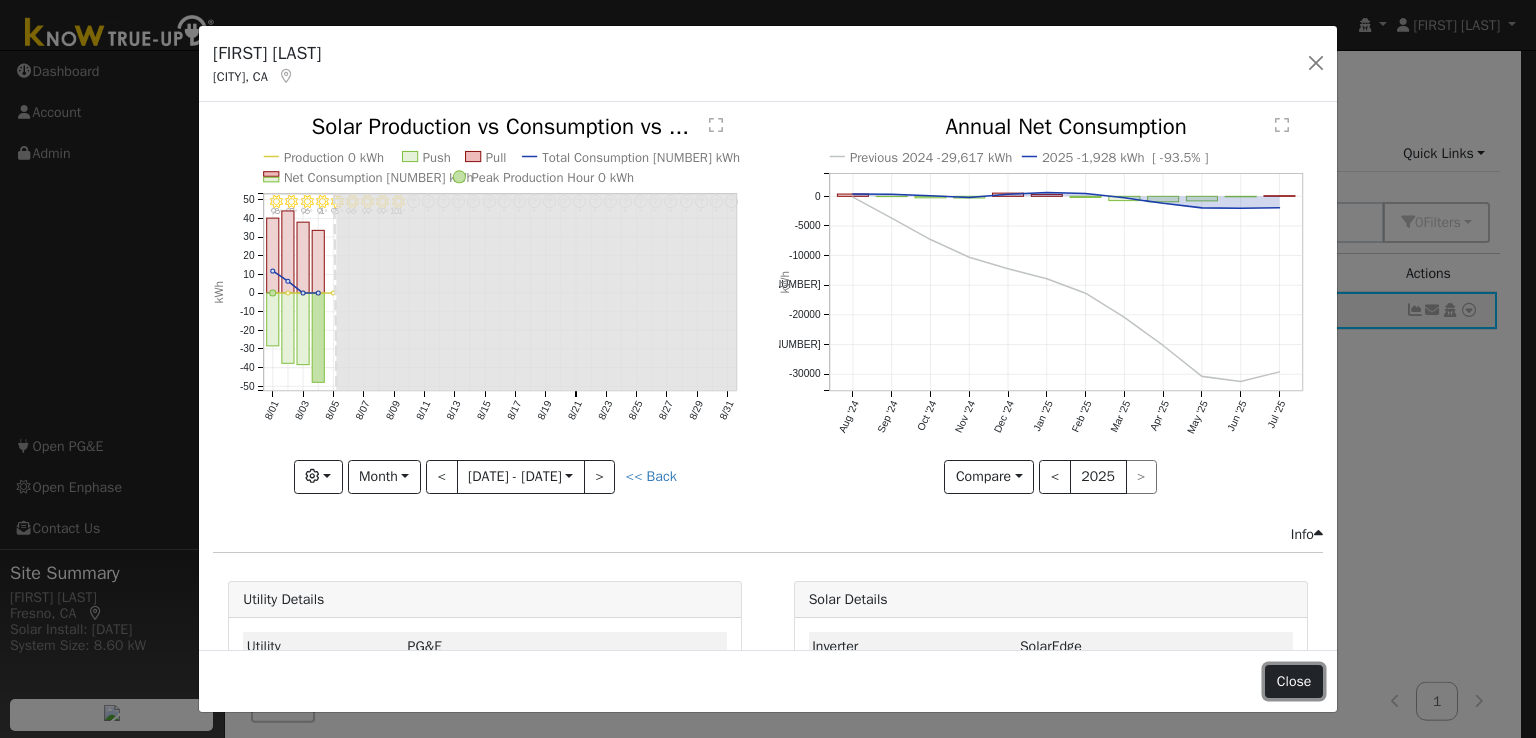 click on "Close" at bounding box center (1294, 682) 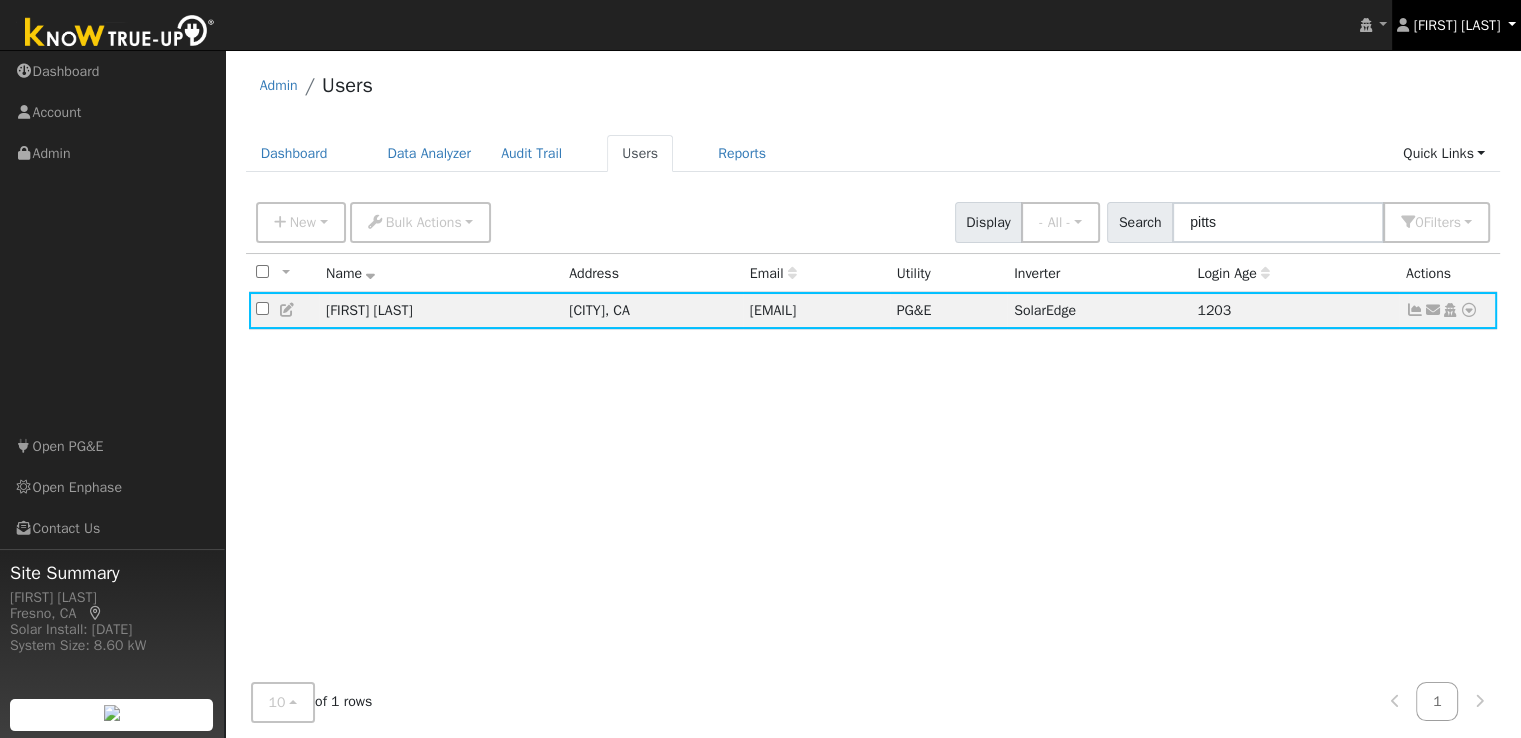 click on "[FIRST] [LAST]" at bounding box center [1457, 25] 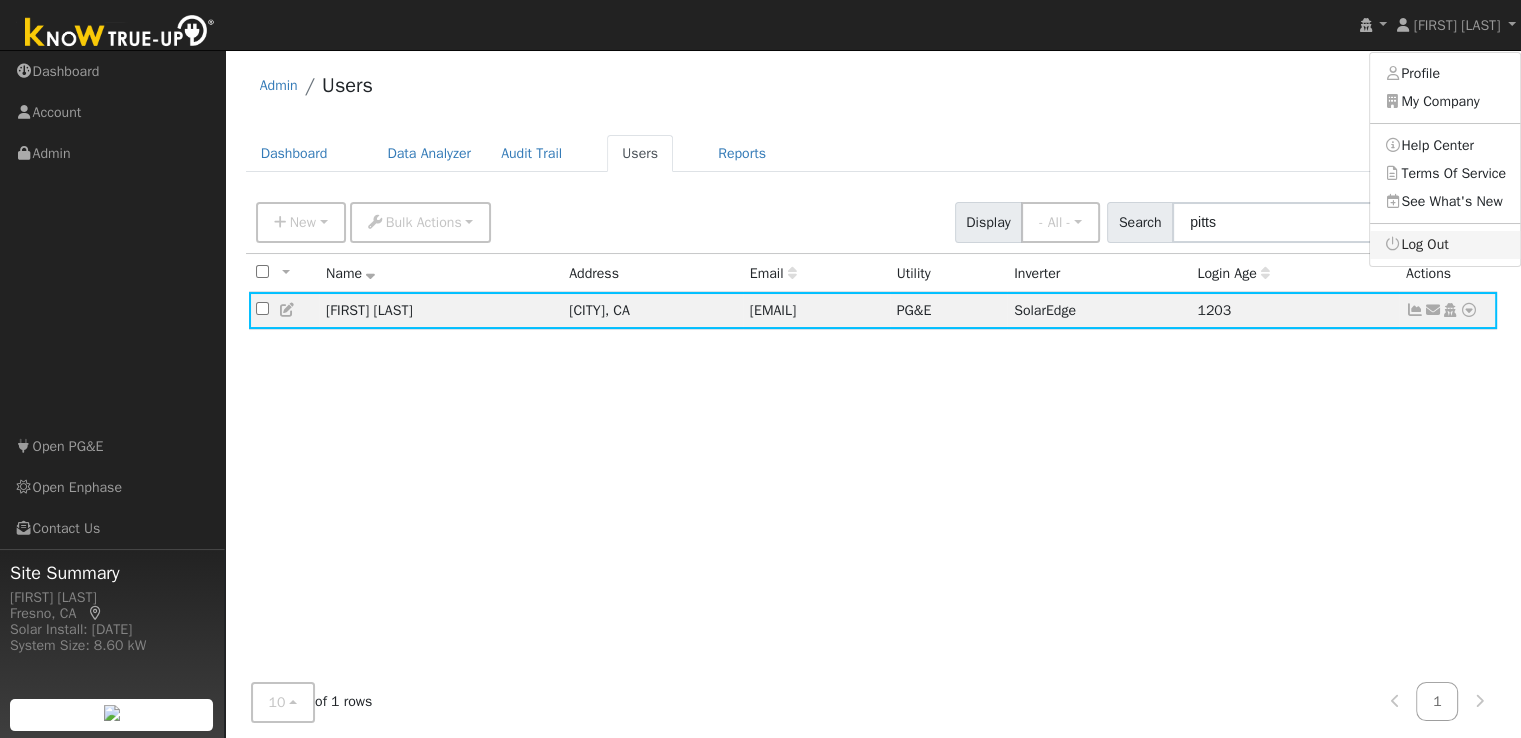 click on "Log Out" at bounding box center [1445, 245] 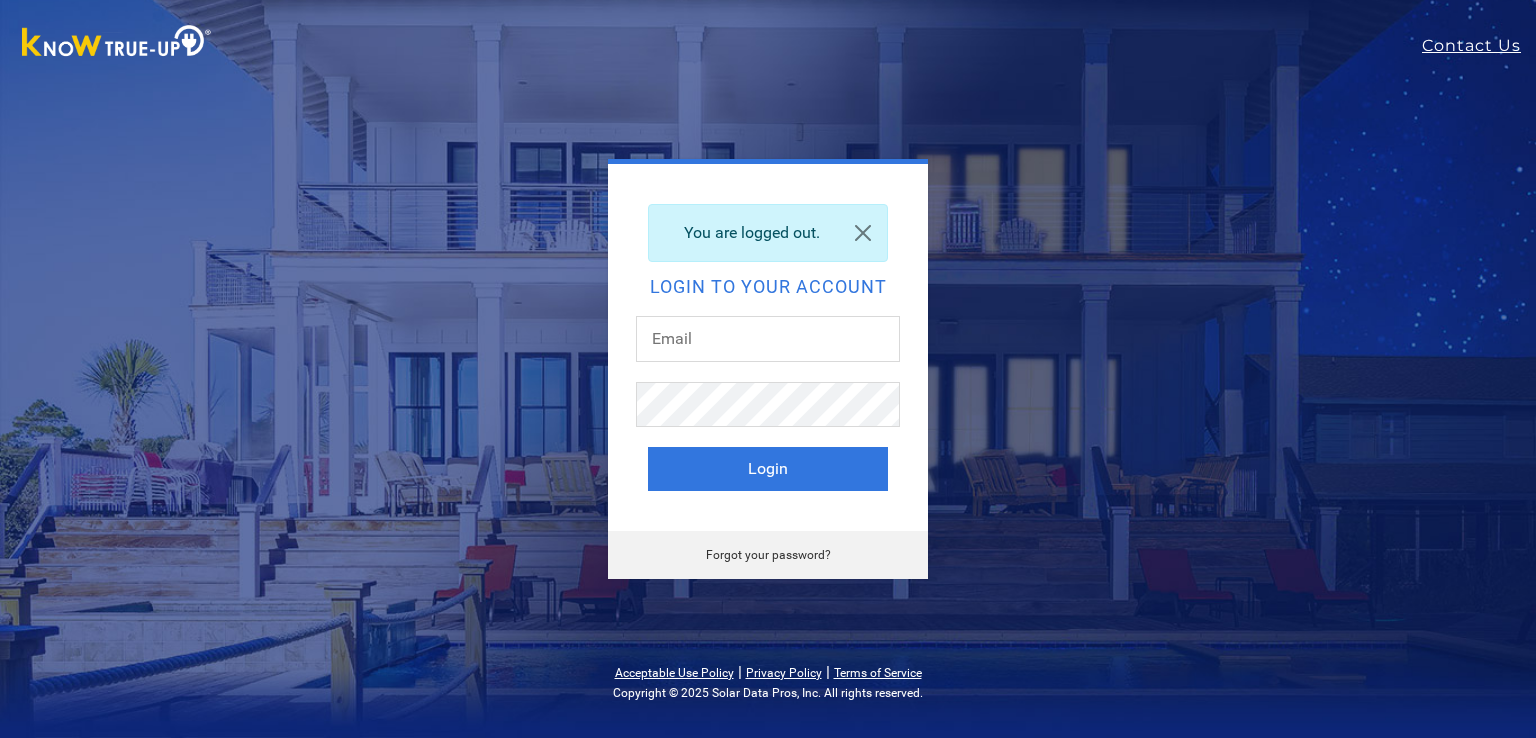 scroll, scrollTop: 0, scrollLeft: 0, axis: both 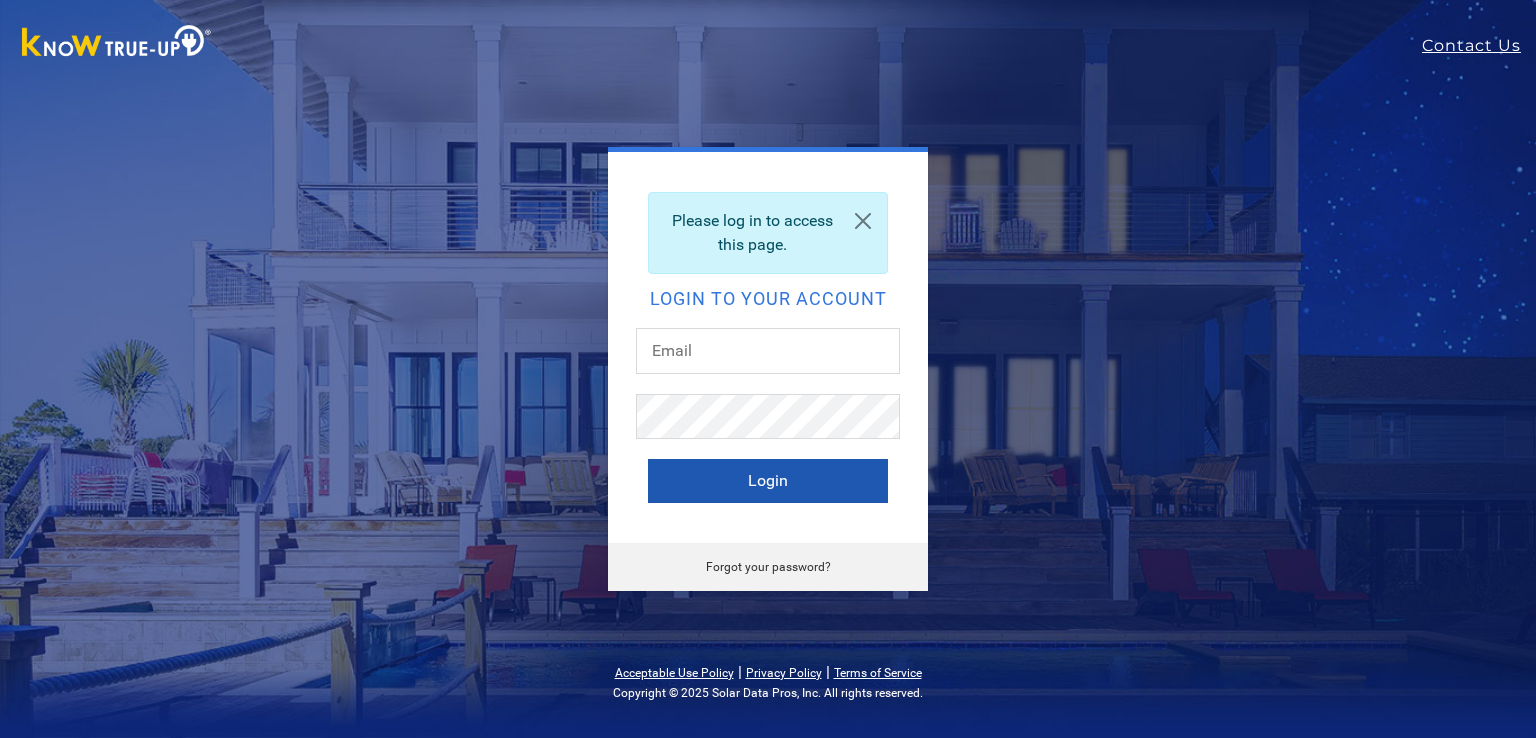 type on "[USERNAME]@example.com" 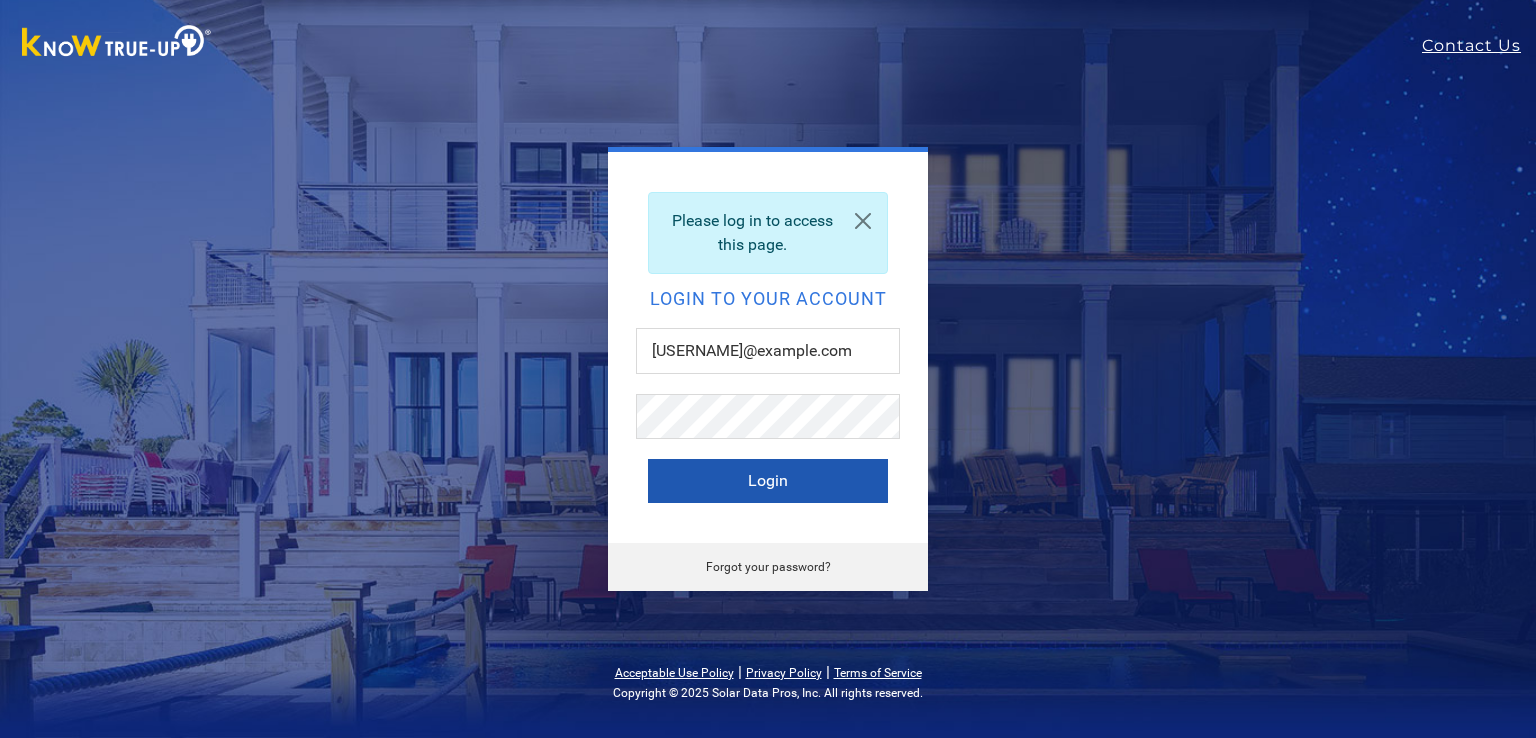 click on "Login" at bounding box center (768, 481) 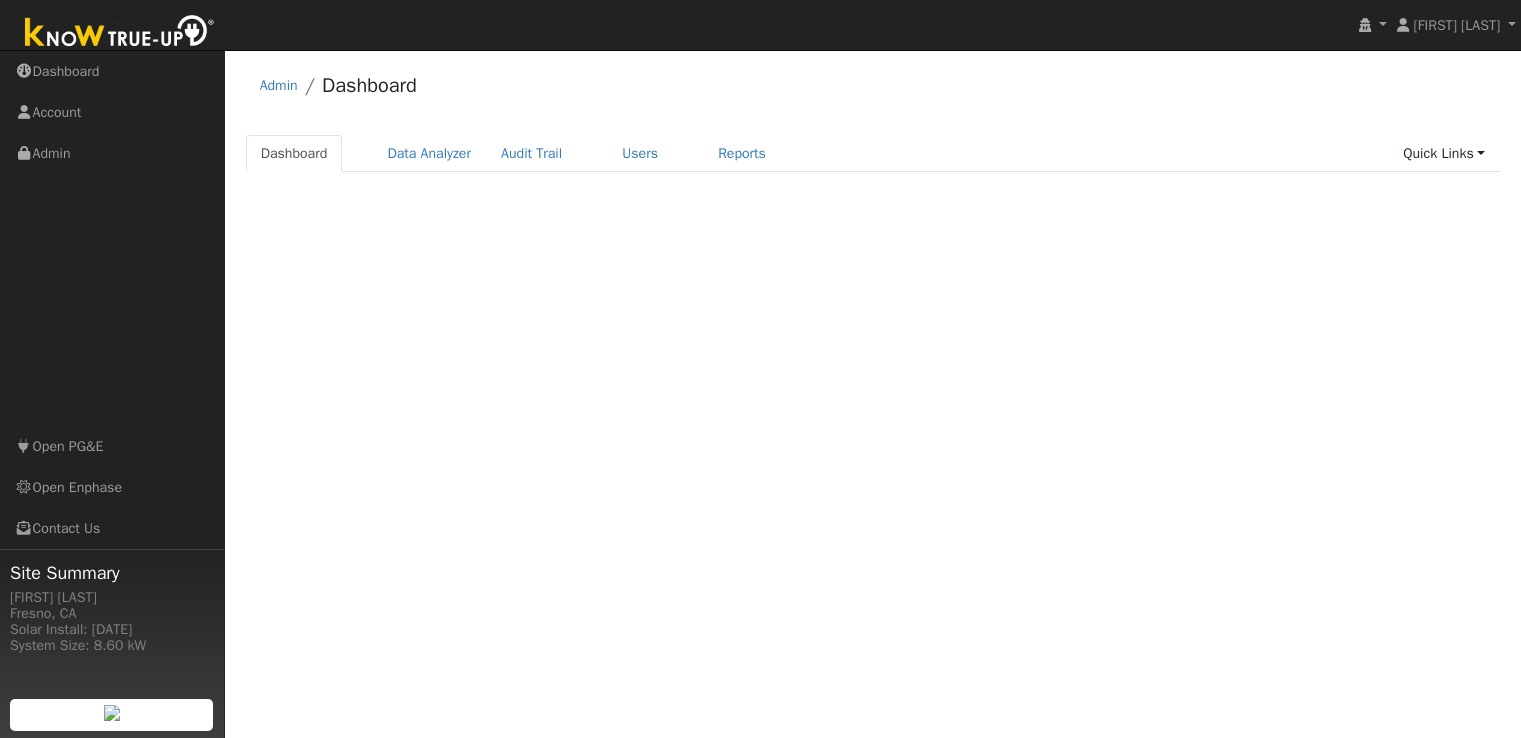 scroll, scrollTop: 0, scrollLeft: 0, axis: both 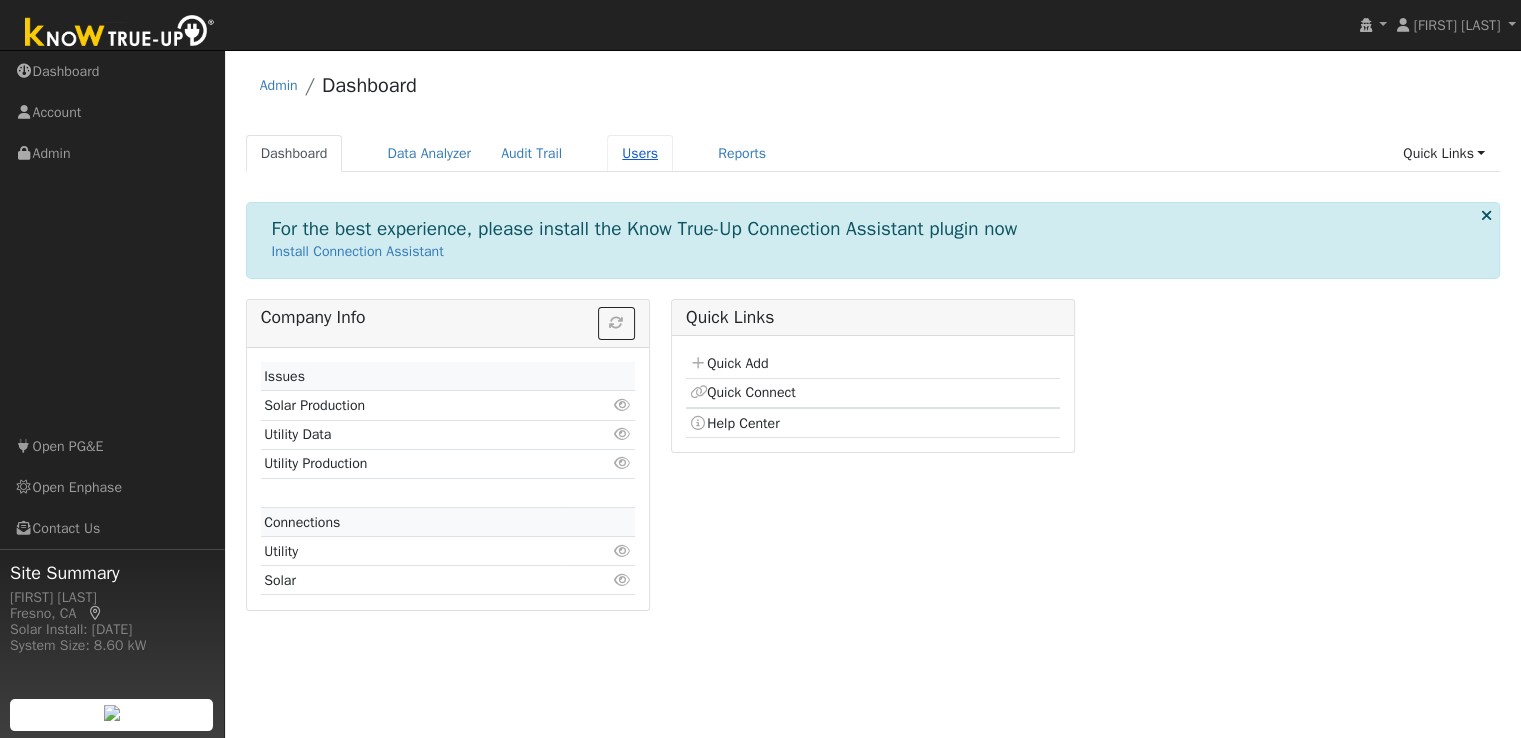 click on "Users" at bounding box center (640, 153) 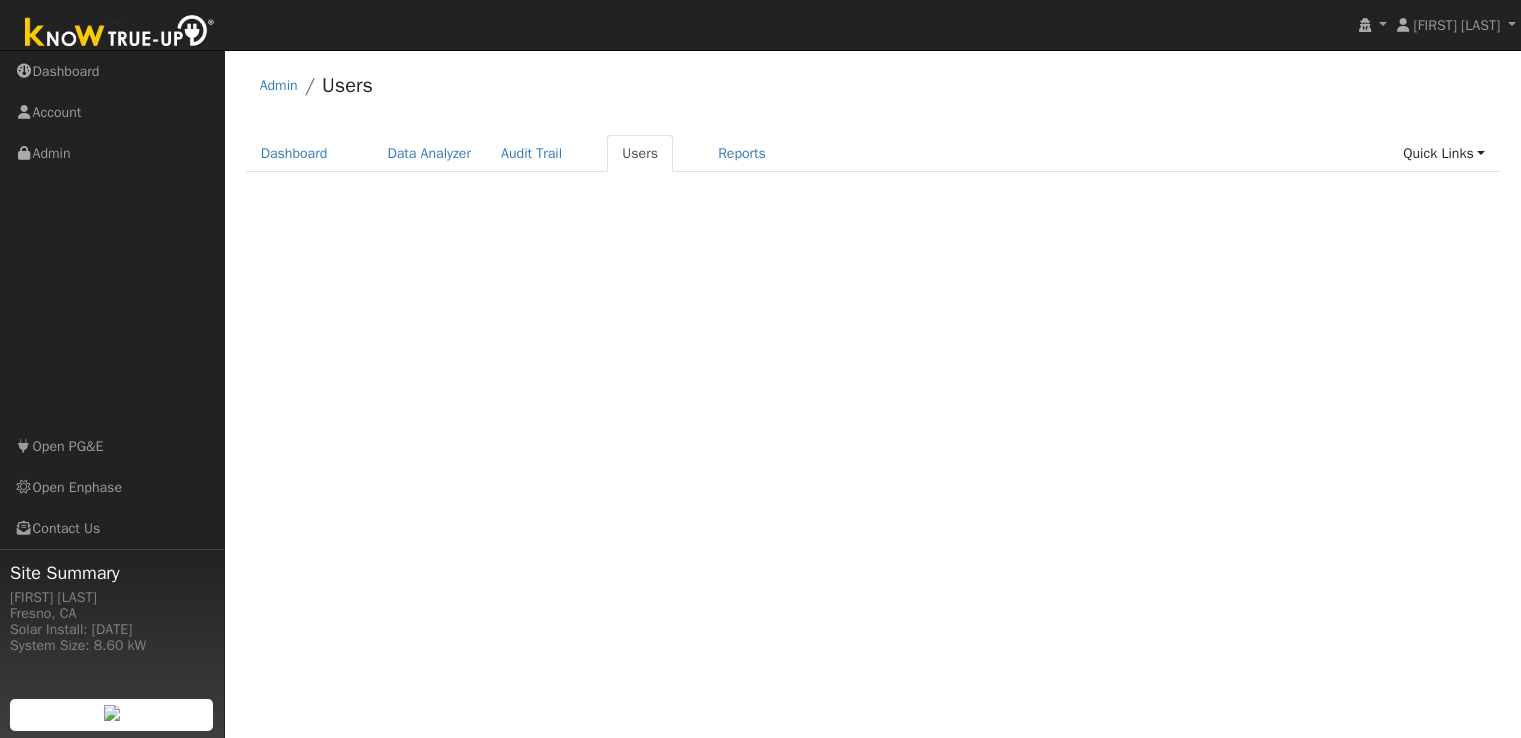 scroll, scrollTop: 0, scrollLeft: 0, axis: both 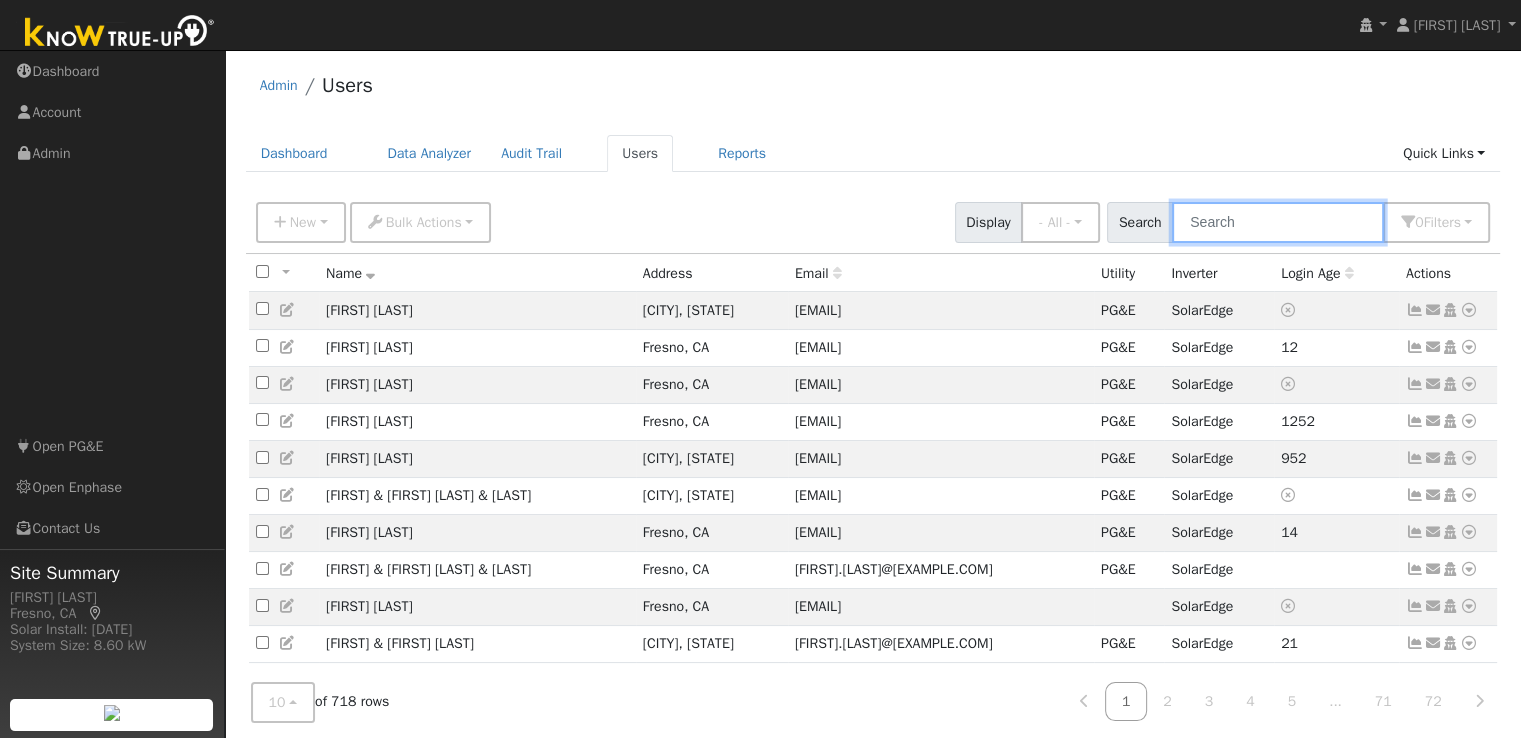 click at bounding box center [1278, 222] 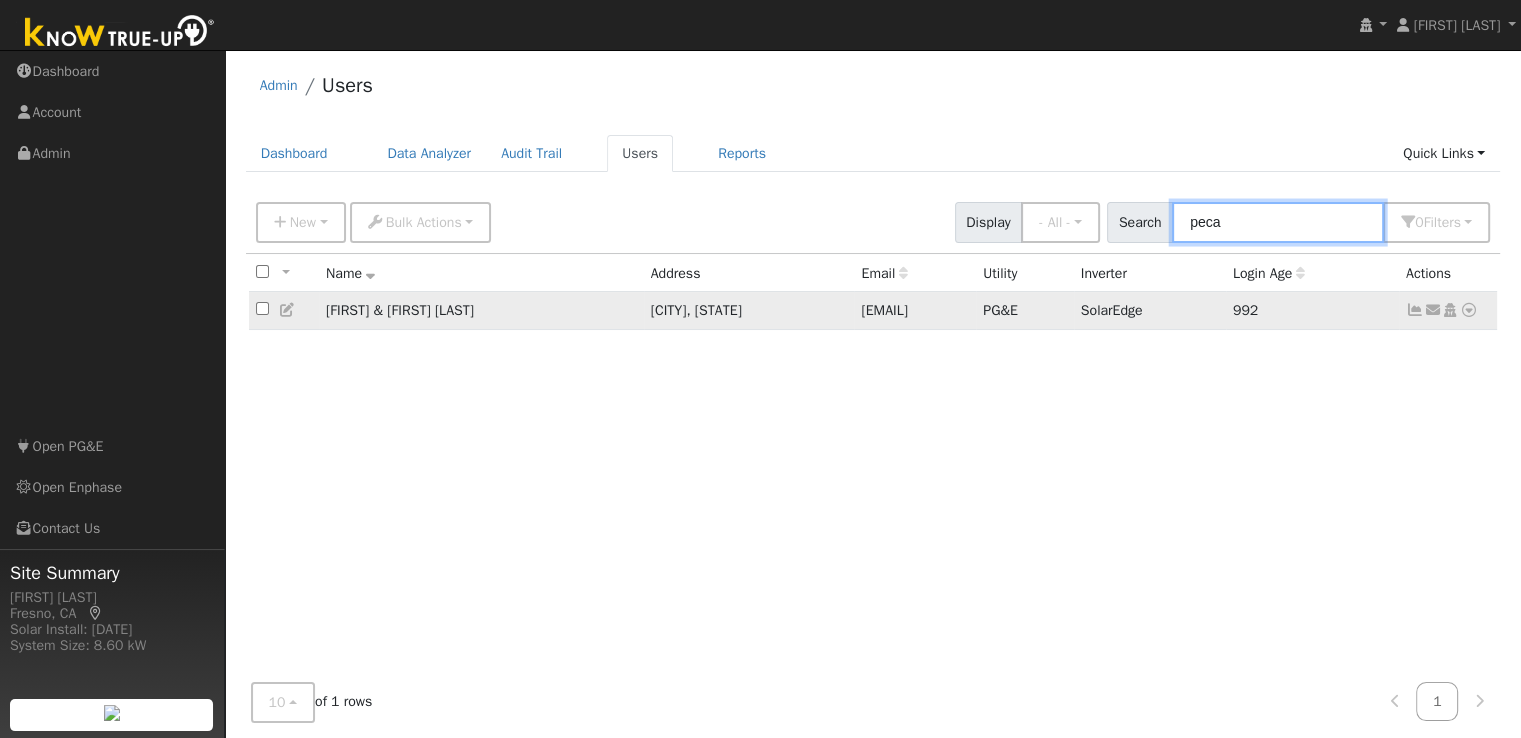 type on "peca" 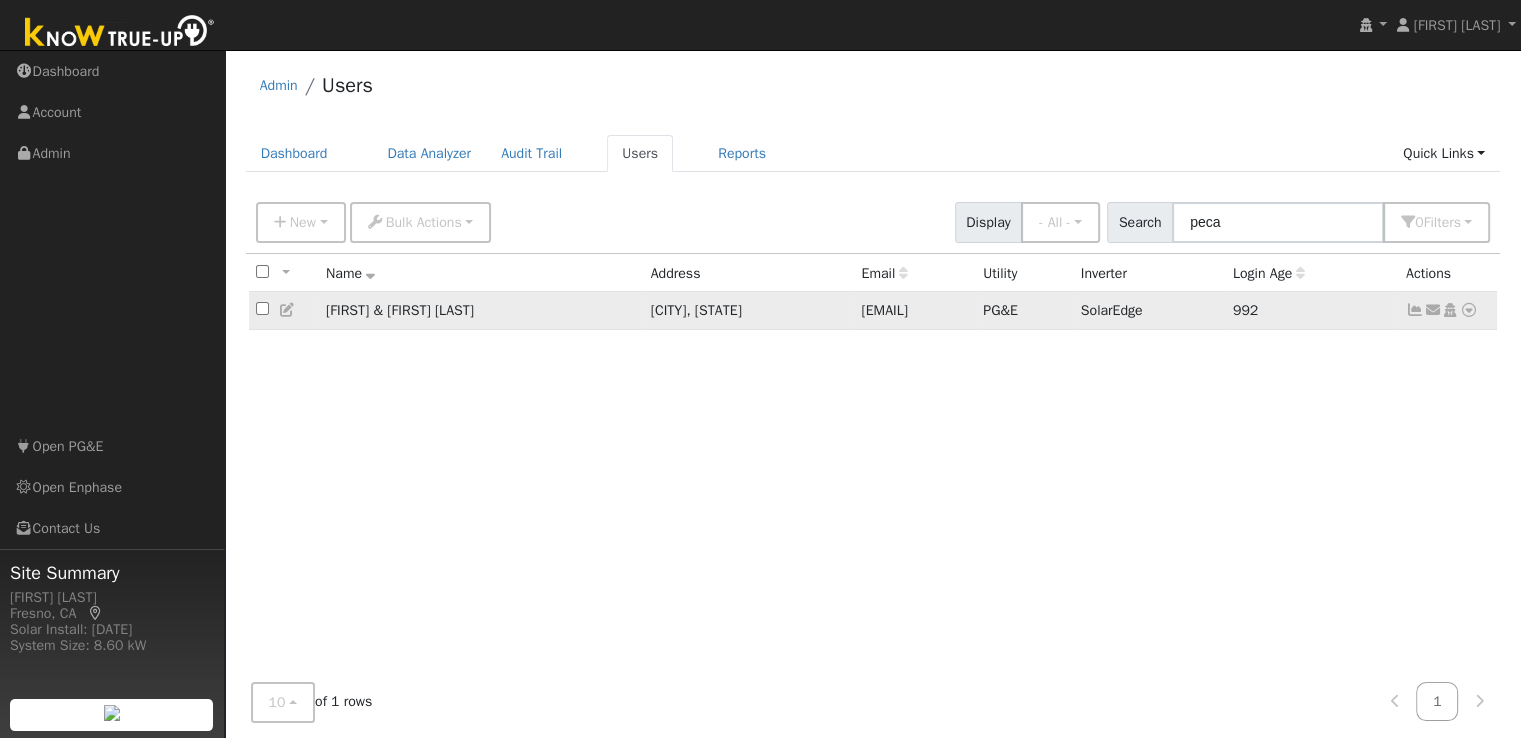 click at bounding box center (1415, 310) 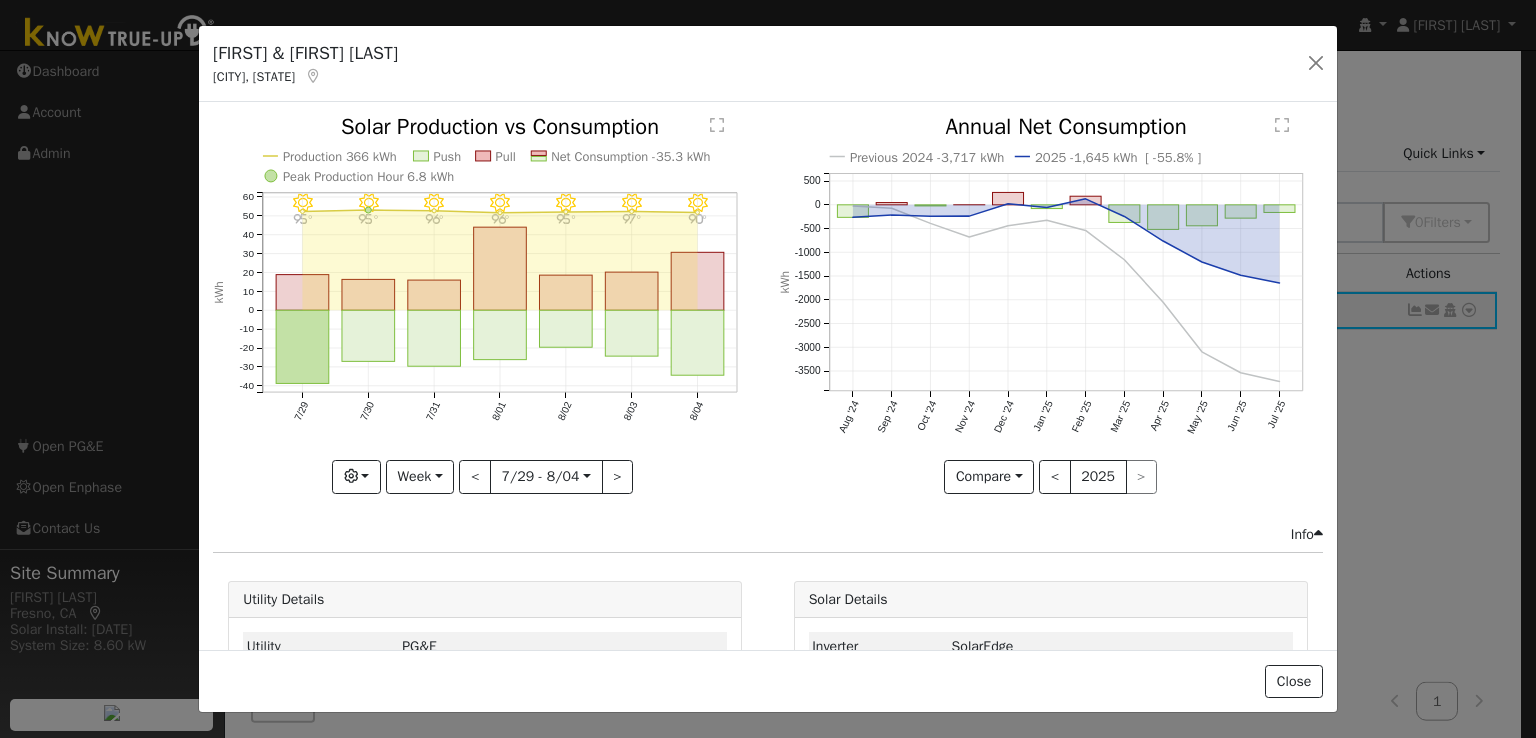 click on "[DATE] - Clear [TEMP]° [DATE] - Clear [TEMP]° [DATE] - Clear [TEMP]° [DATE] - Clear [TEMP]° [DATE] - Clear [TEMP]° [DATE] - Clear [TEMP]° [DATE] - Clear [TEMP]° Production [NUMBER] kWh Push Pull Net Consumption [NUMBER] kWh Peak Production Hour [NUMBER] kWh [DATE] [DATE] [DATE] [DATE] [DATE] [DATE] [DATE] - [DATE] [DATE]" at bounding box center (485, 319) 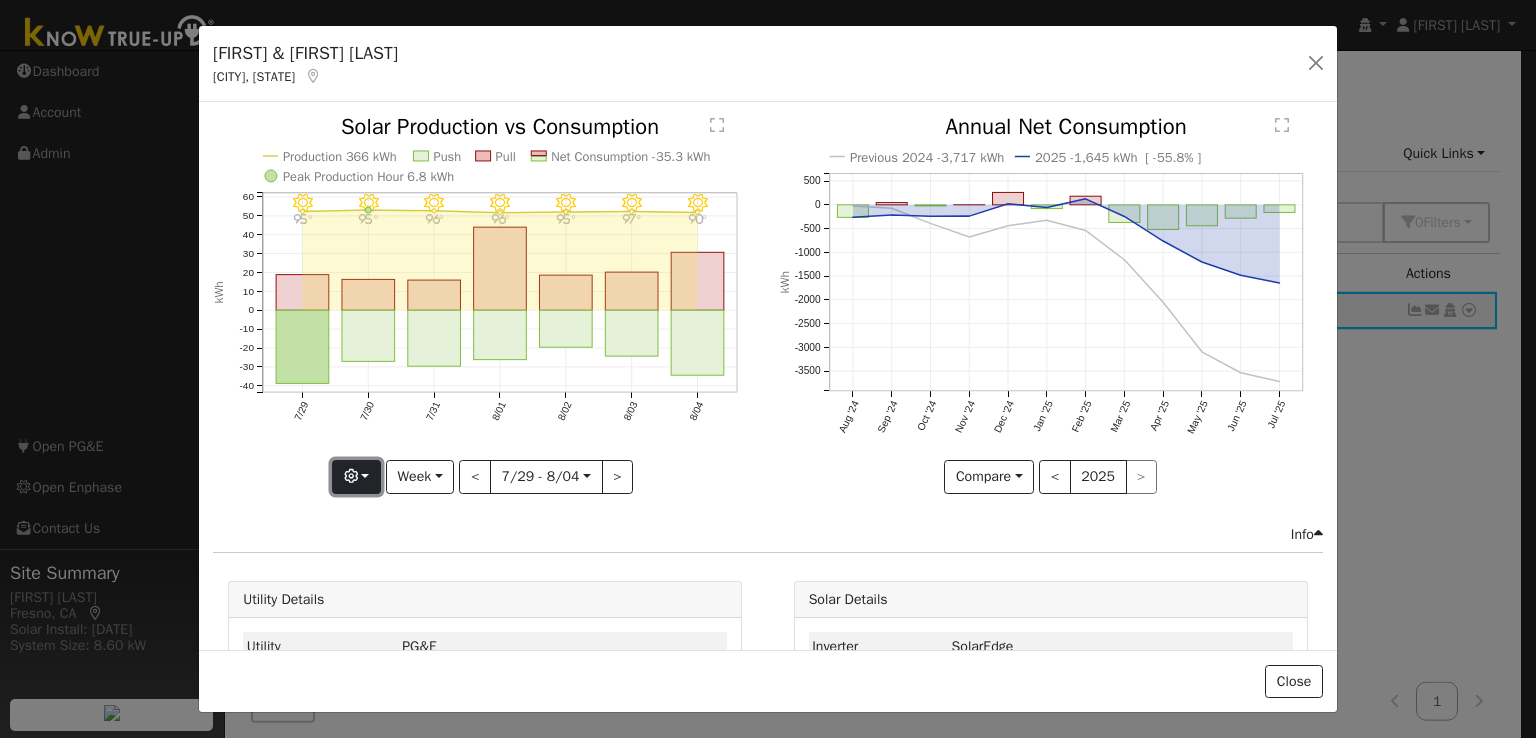 click at bounding box center (351, 476) 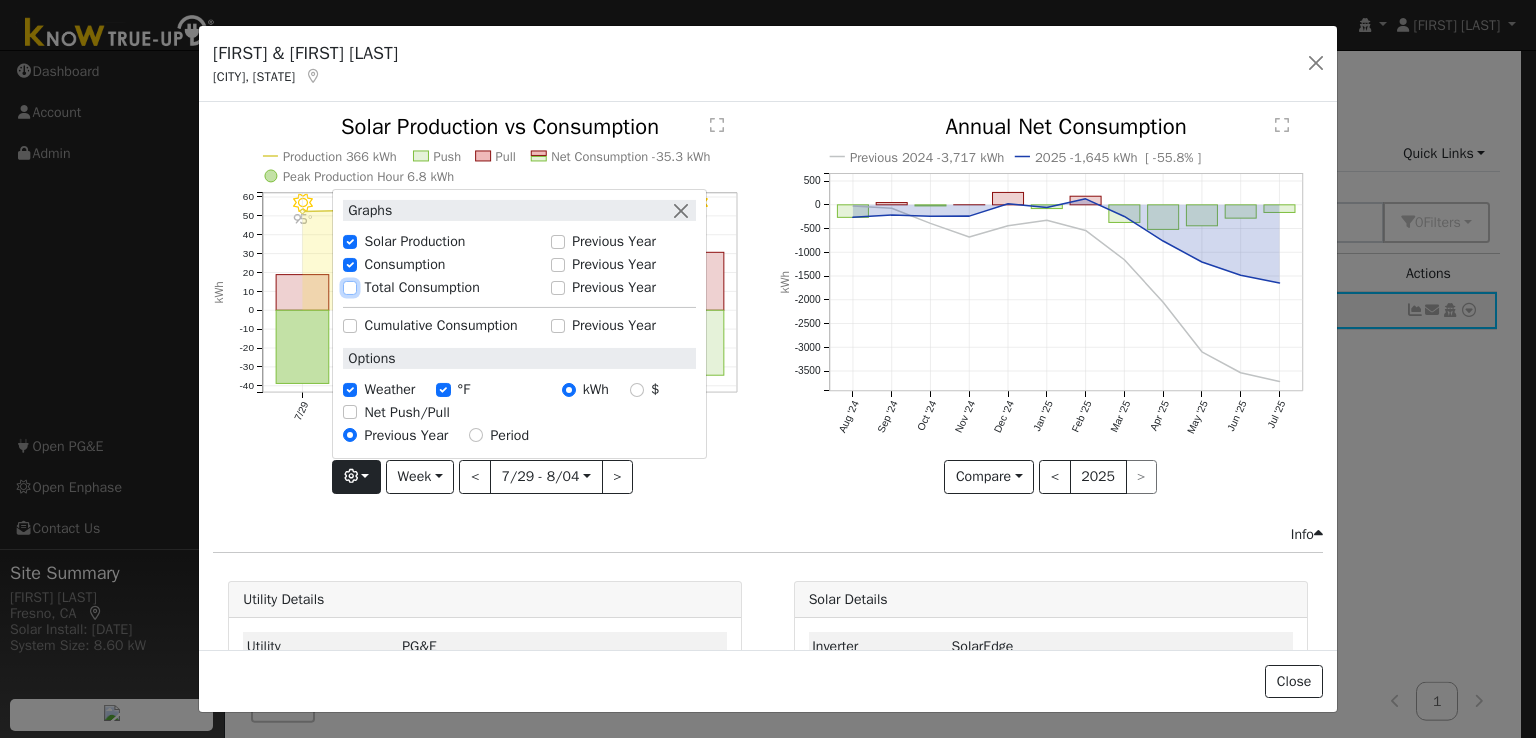 click on "Total Consumption" at bounding box center [350, 288] 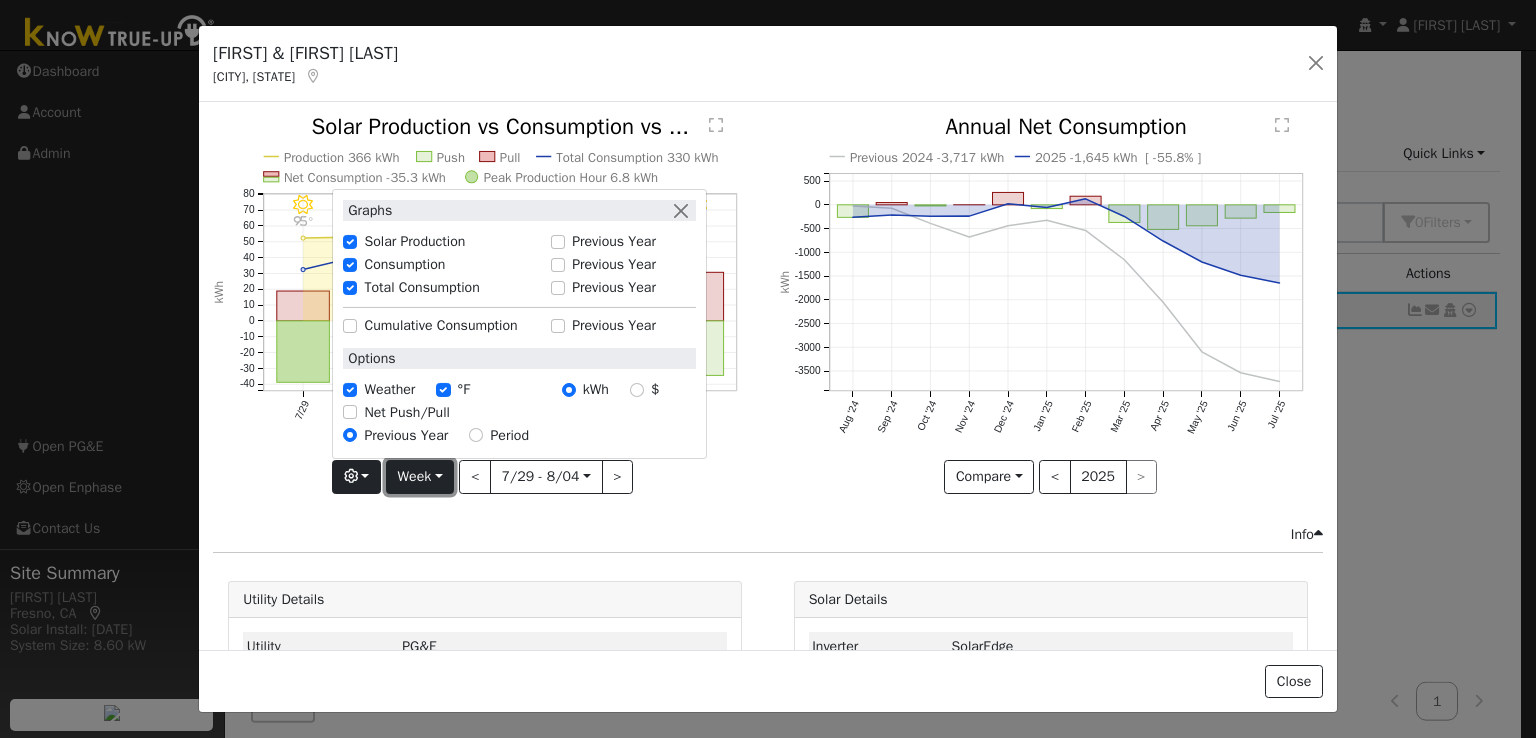 click on "Week" at bounding box center [420, 477] 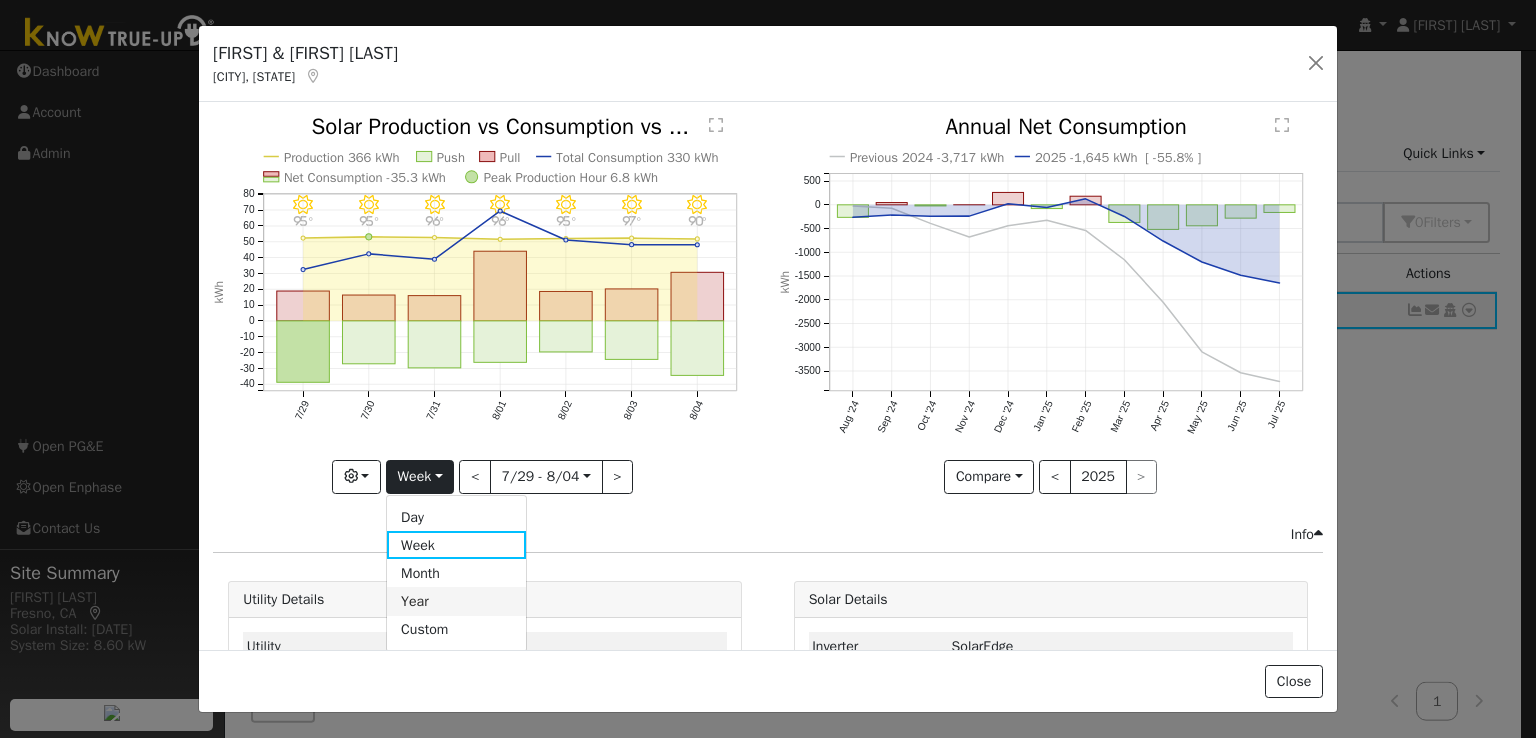 click on "Year" at bounding box center [456, 601] 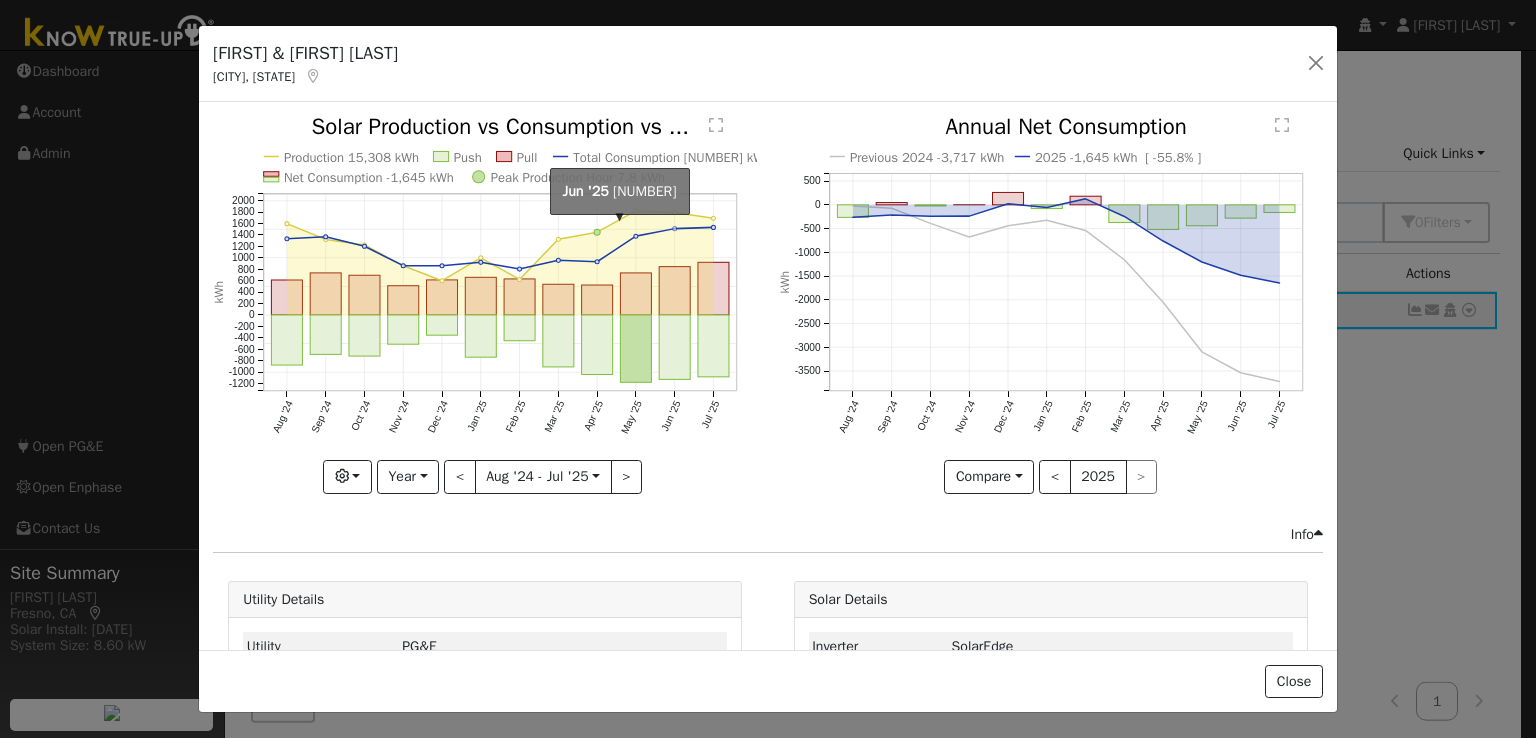 click on "onclick=""" 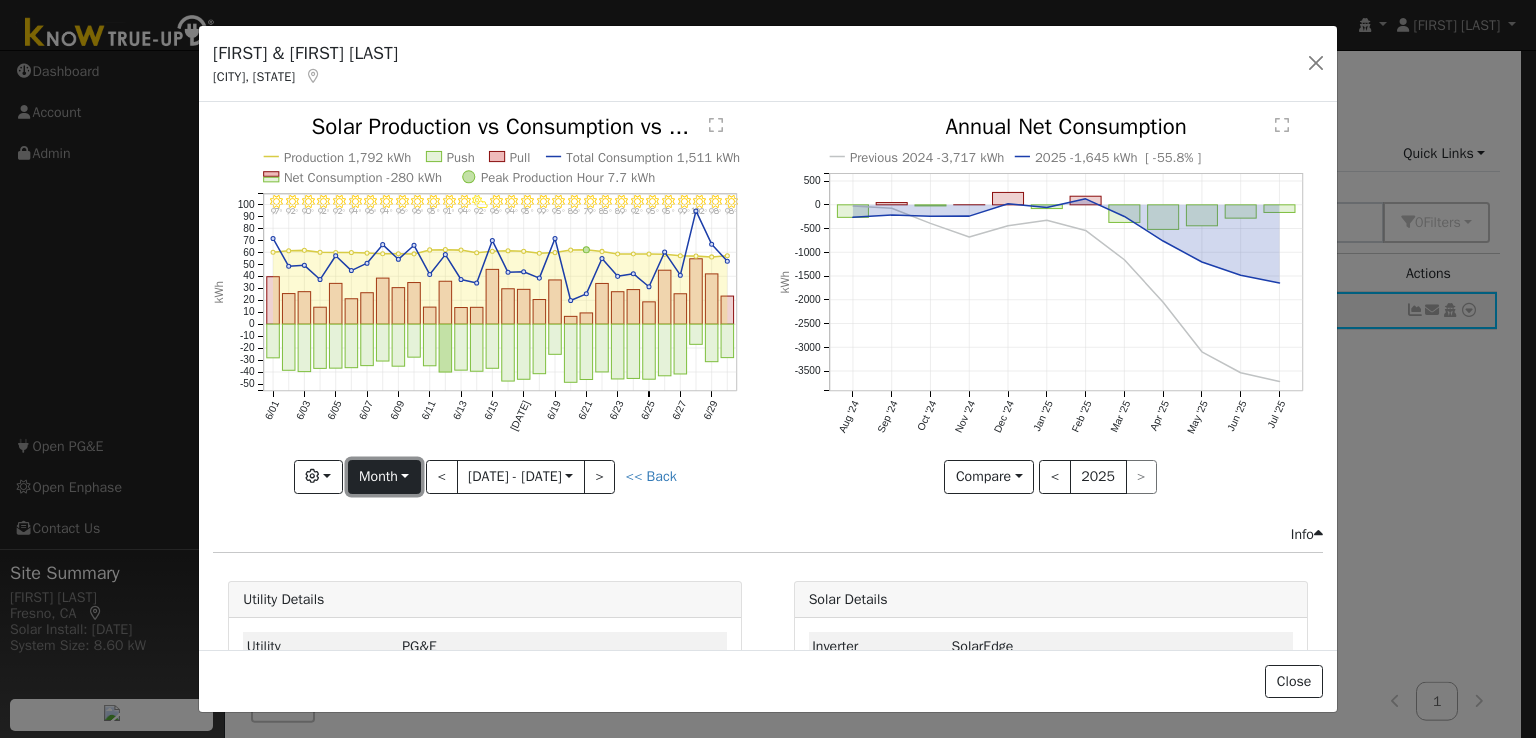 click on "Month" at bounding box center [384, 477] 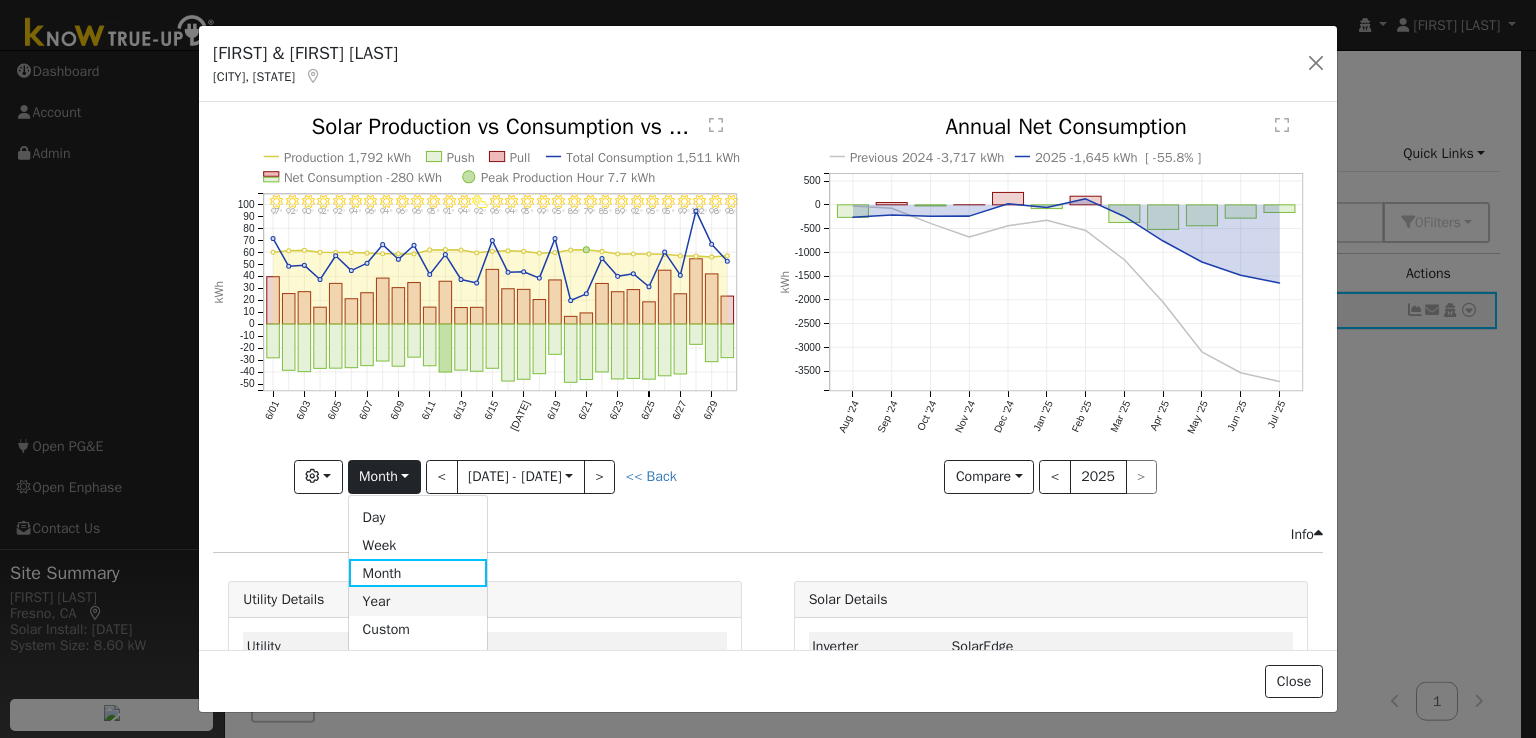click on "Year" at bounding box center (418, 601) 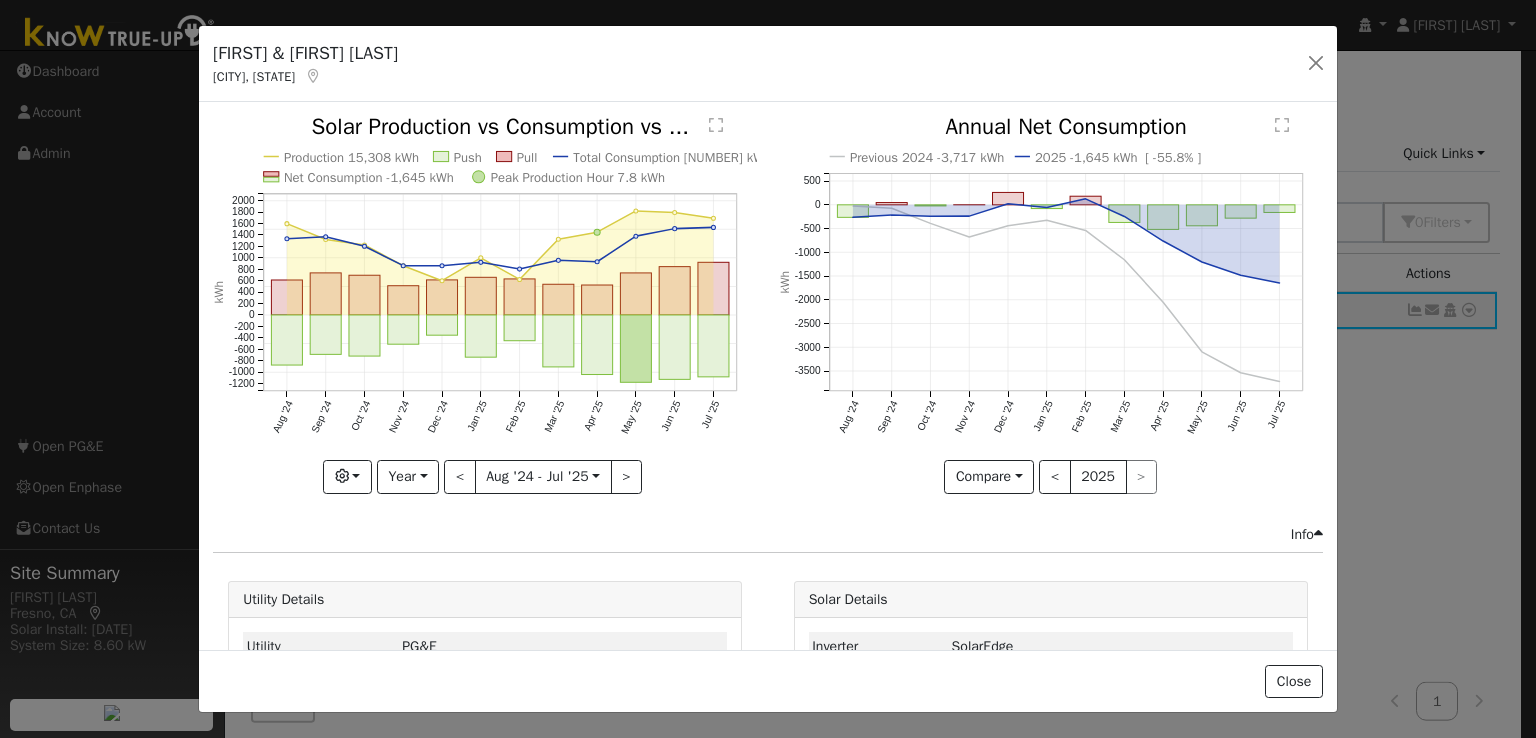 click on "Production [NUMBER] kWh Push Pull Total Consumption [NUMBER] kWh Net Consumption [NUMBER] kWh Peak Production Hour [NUMBER] kWh [MONTH] [YEAR] [MONTH] [YEAR] [MONTH] [YEAR] [MONTH] [YEAR] [MONTH] [YEAR] [MONTH] [YEAR] [MONTH] [YEAR] [MONTH] [YEAR] [MONTH] [YEAR] [MONTH] [YEAR] [MONTH] [YEAR] [MONTH] [YEAR] - [NUMBER] [NUMBER]" 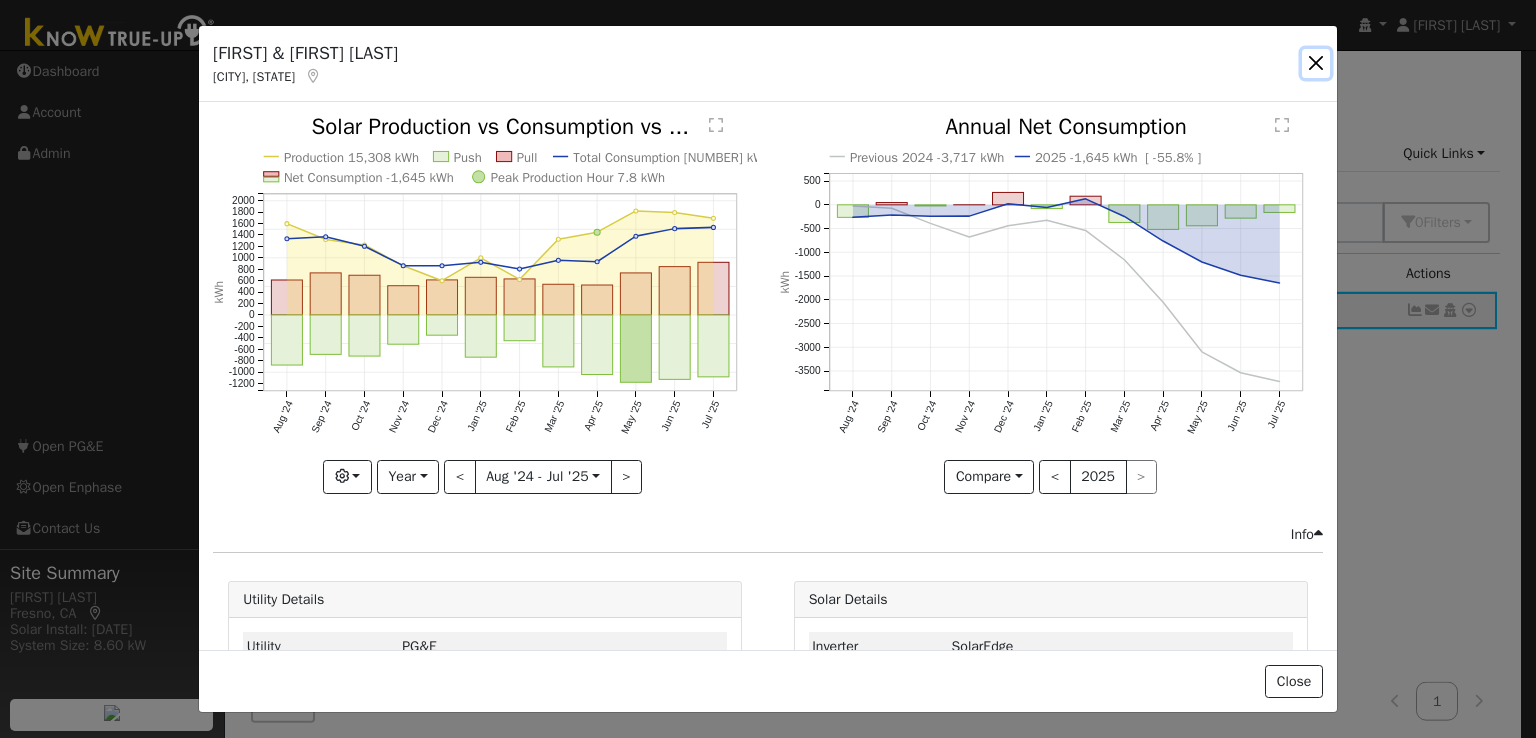 click at bounding box center (1316, 63) 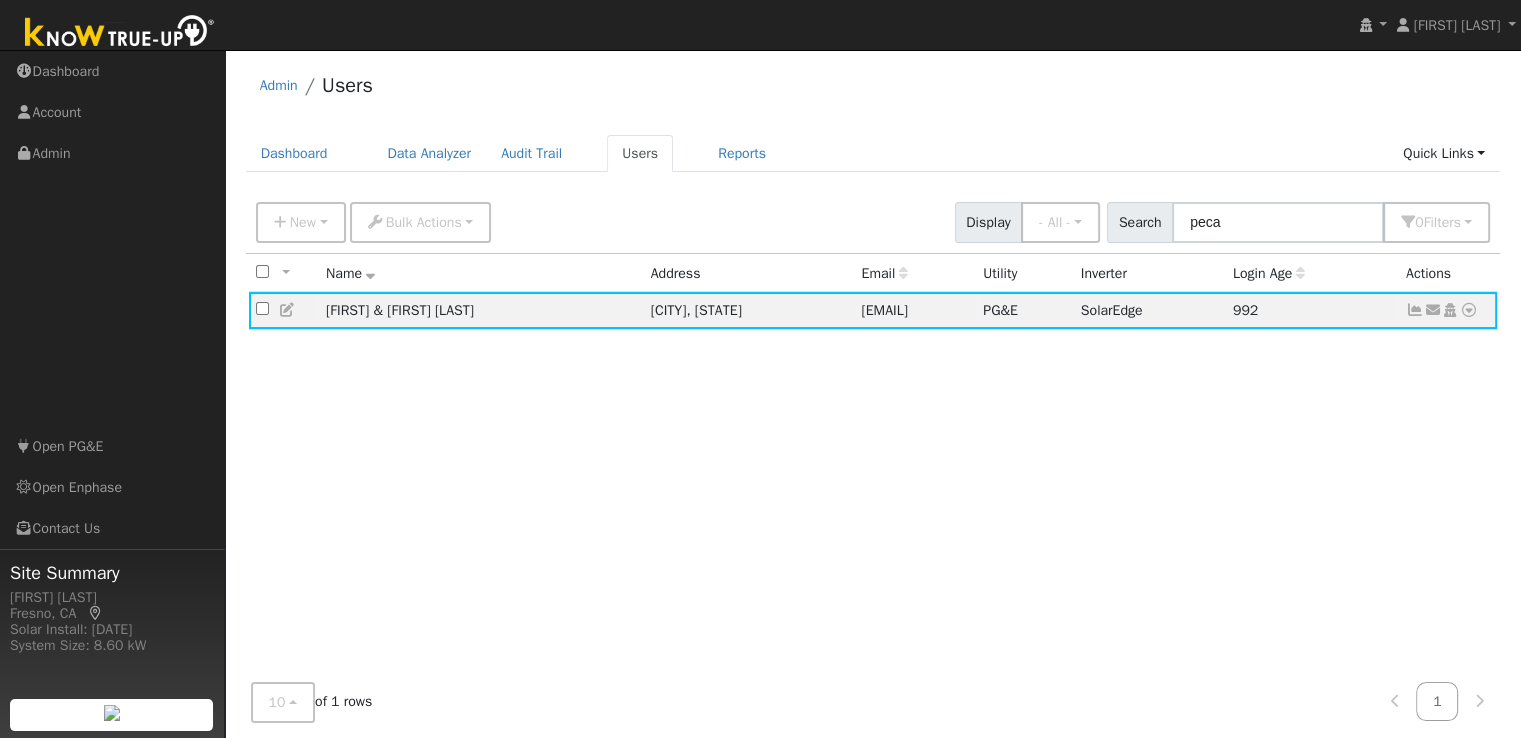 click on "Admin
Users" at bounding box center (873, 90) 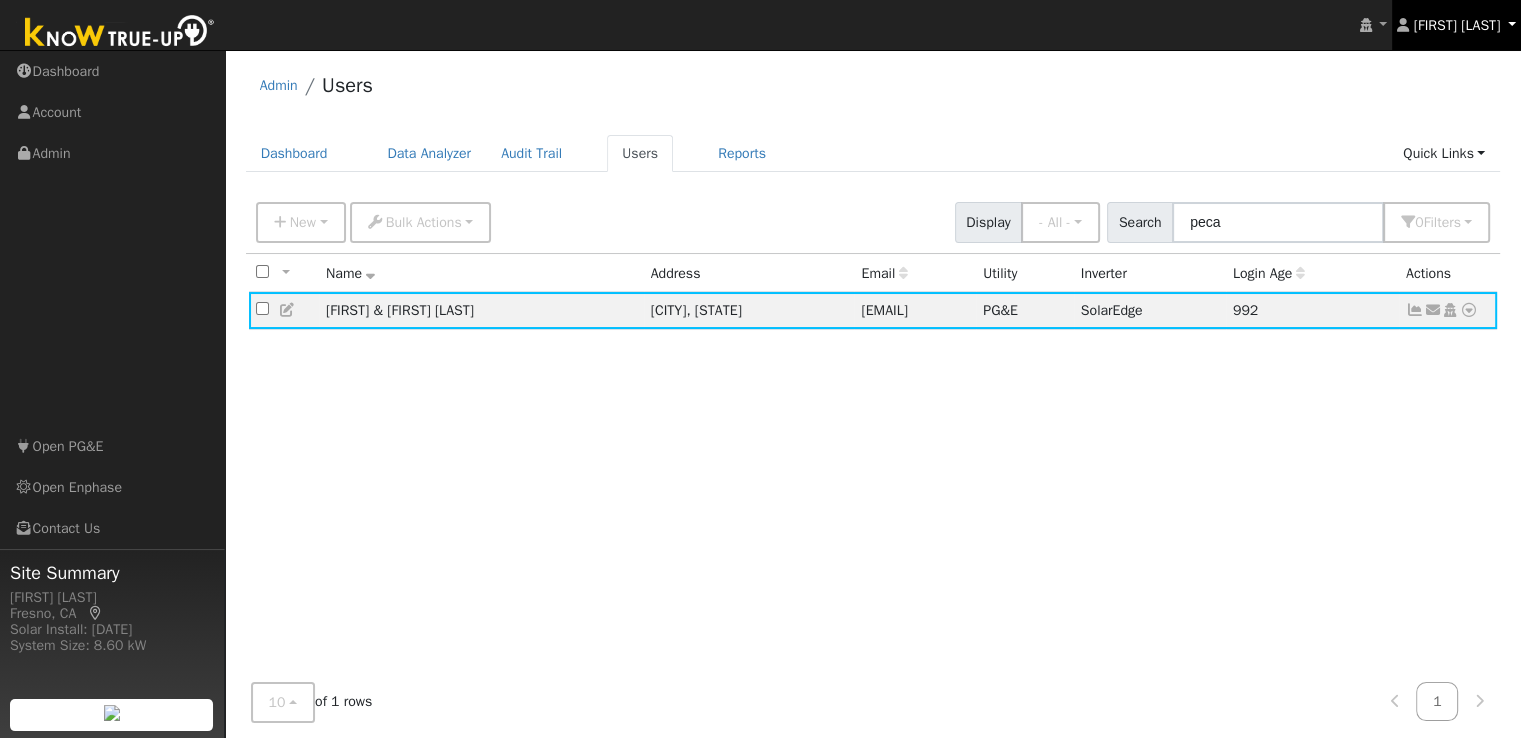 click on "[FIRST] [LAST]" at bounding box center [1457, 25] 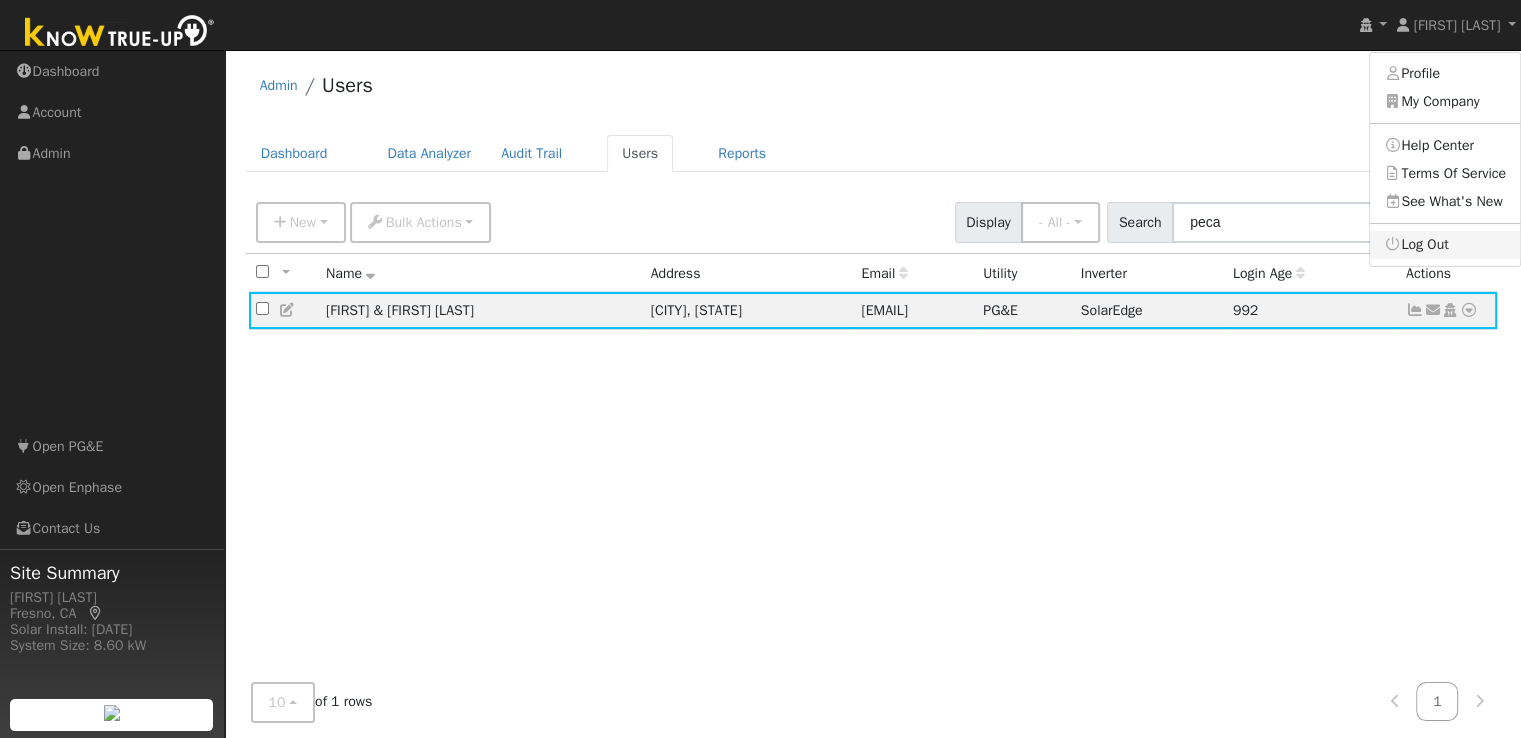 click on "Log Out" at bounding box center [1445, 245] 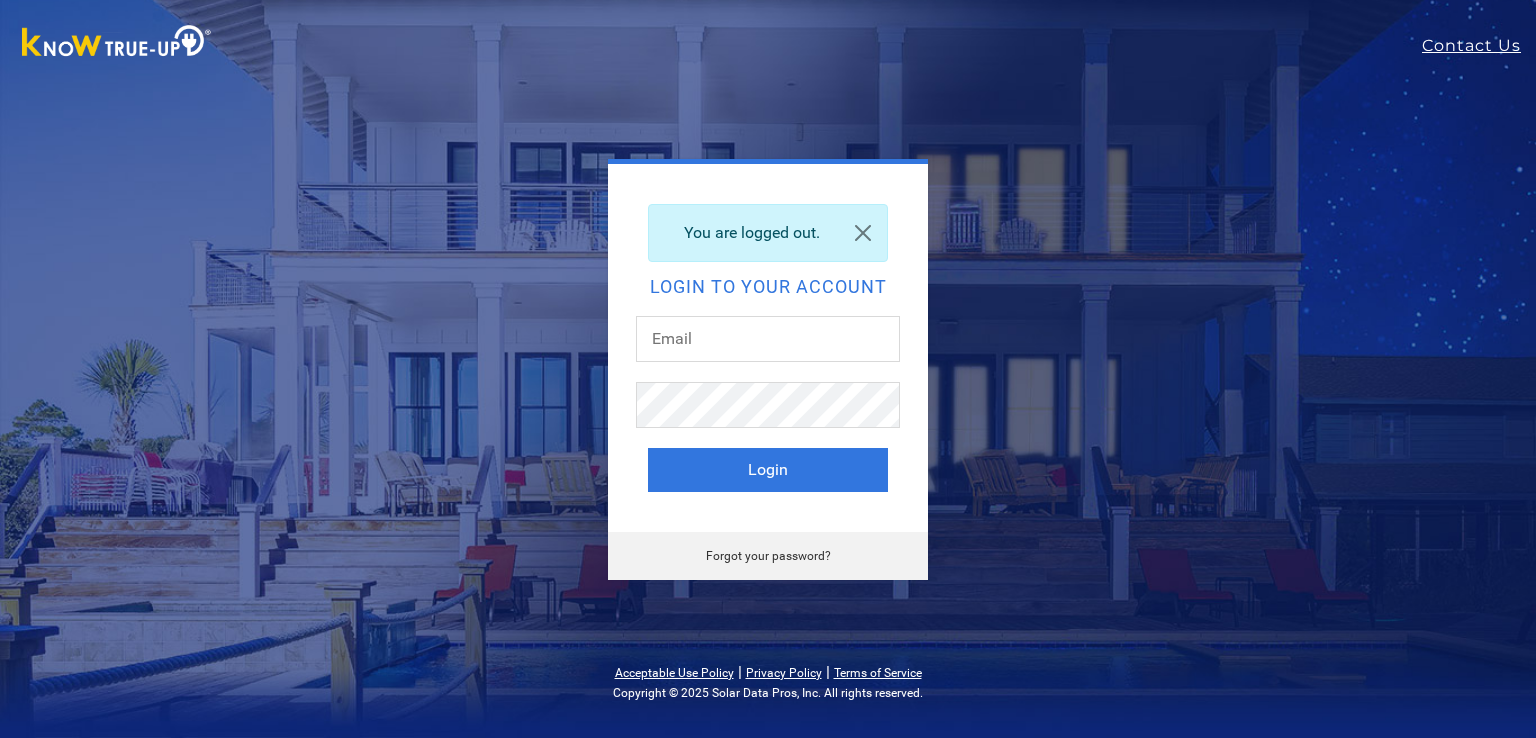 scroll, scrollTop: 0, scrollLeft: 0, axis: both 